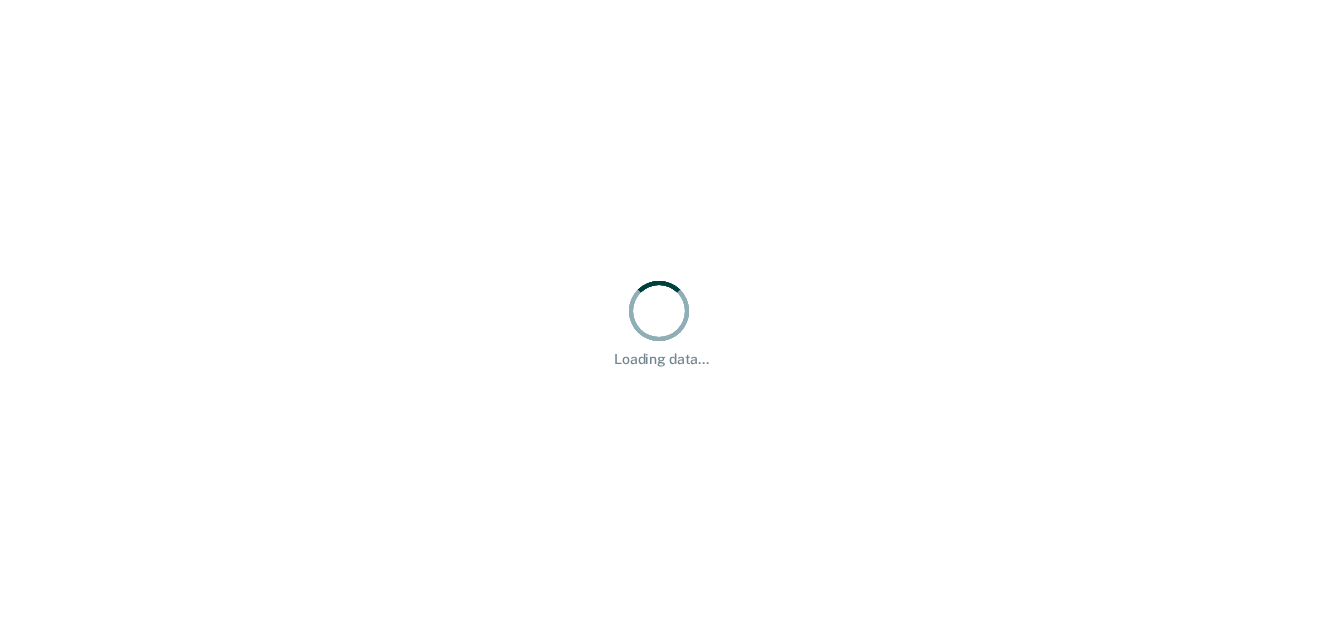 scroll, scrollTop: 0, scrollLeft: 0, axis: both 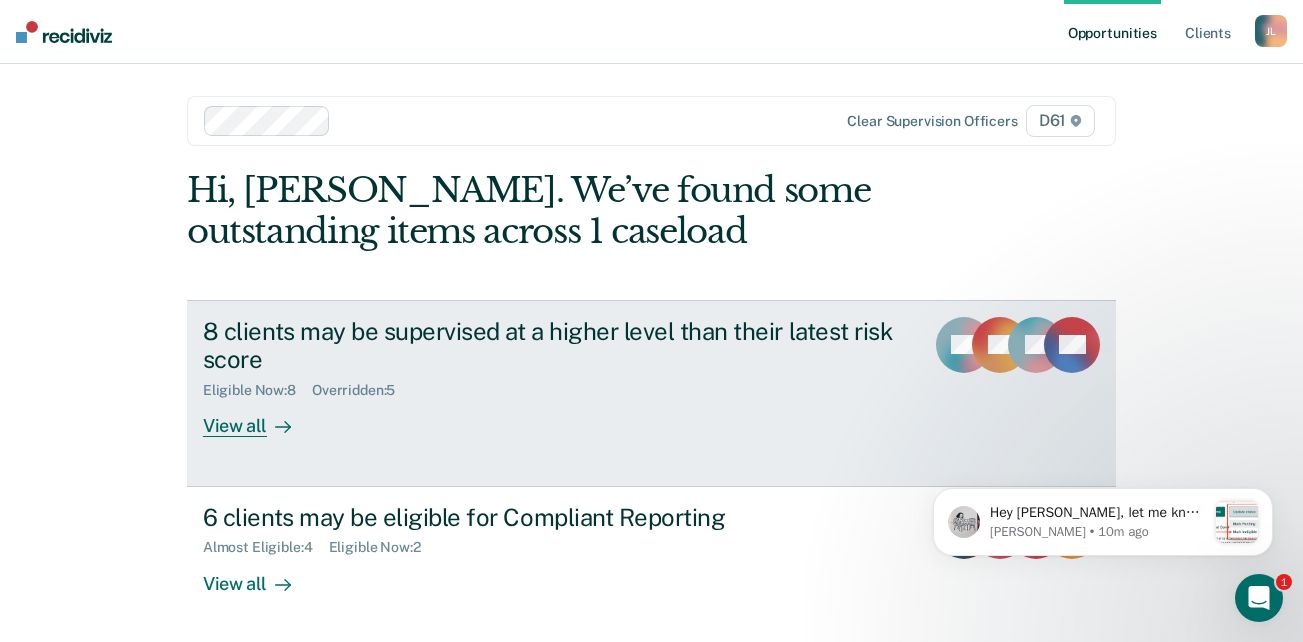 click on "View all" at bounding box center [259, 418] 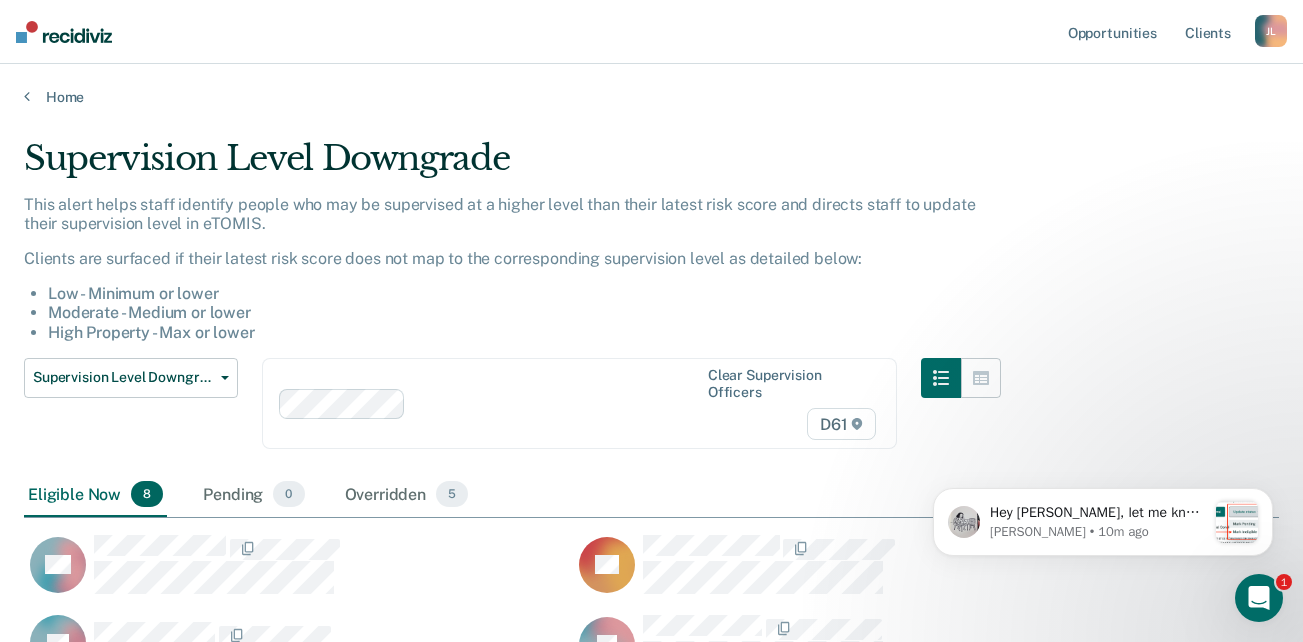scroll, scrollTop: 16, scrollLeft: 16, axis: both 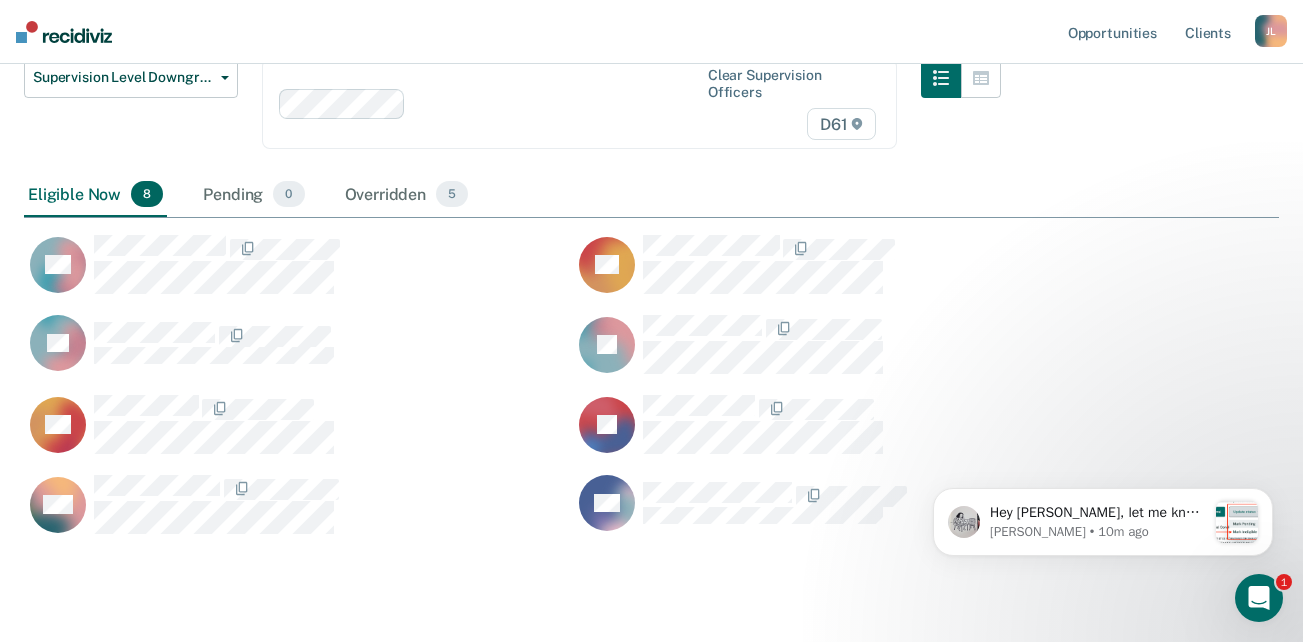 click on "Eligible Now 8" at bounding box center (95, 195) 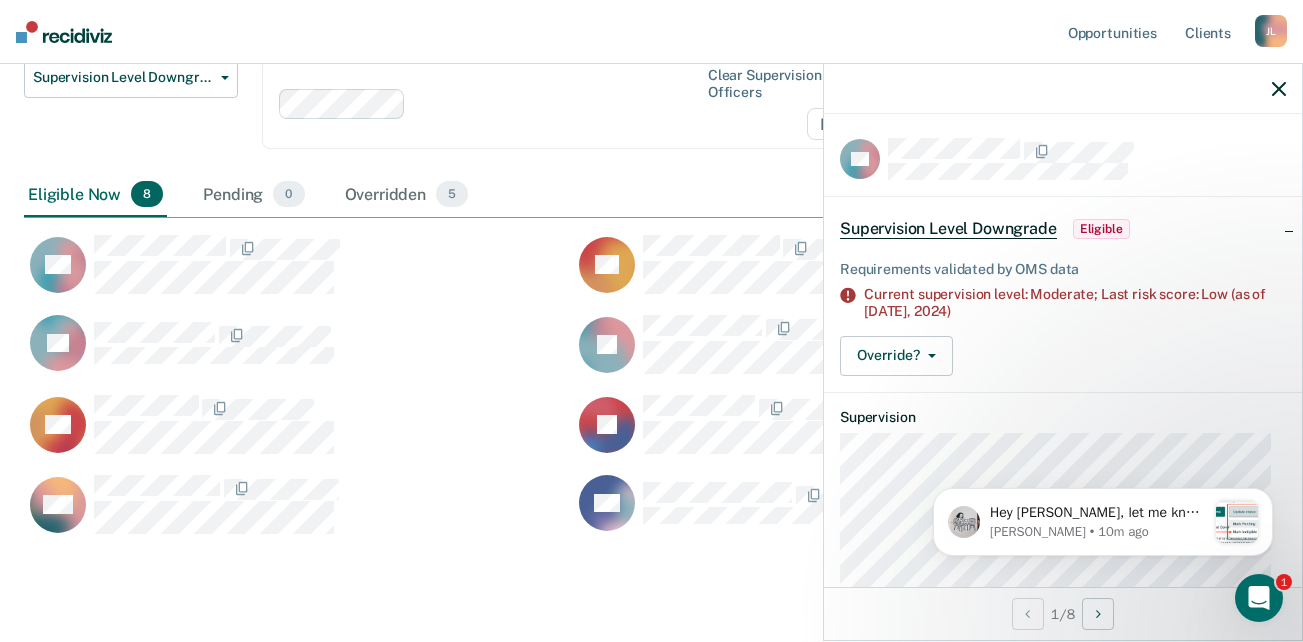 click on "Eligible" at bounding box center (1101, 229) 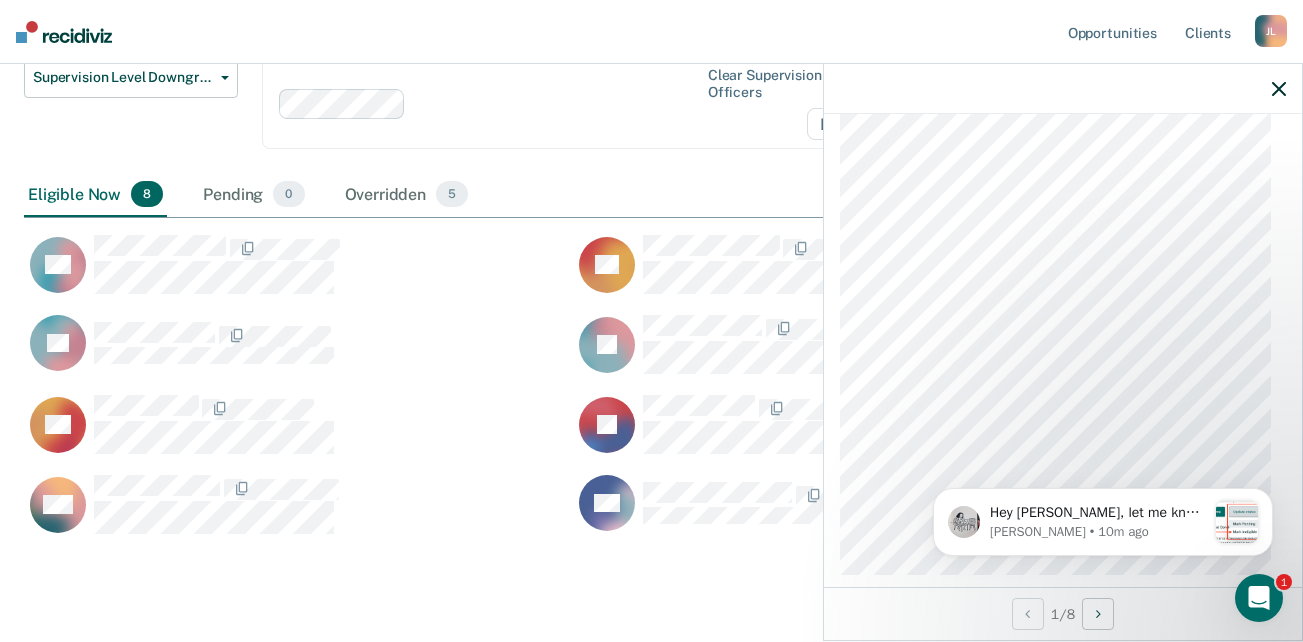 scroll, scrollTop: 852, scrollLeft: 0, axis: vertical 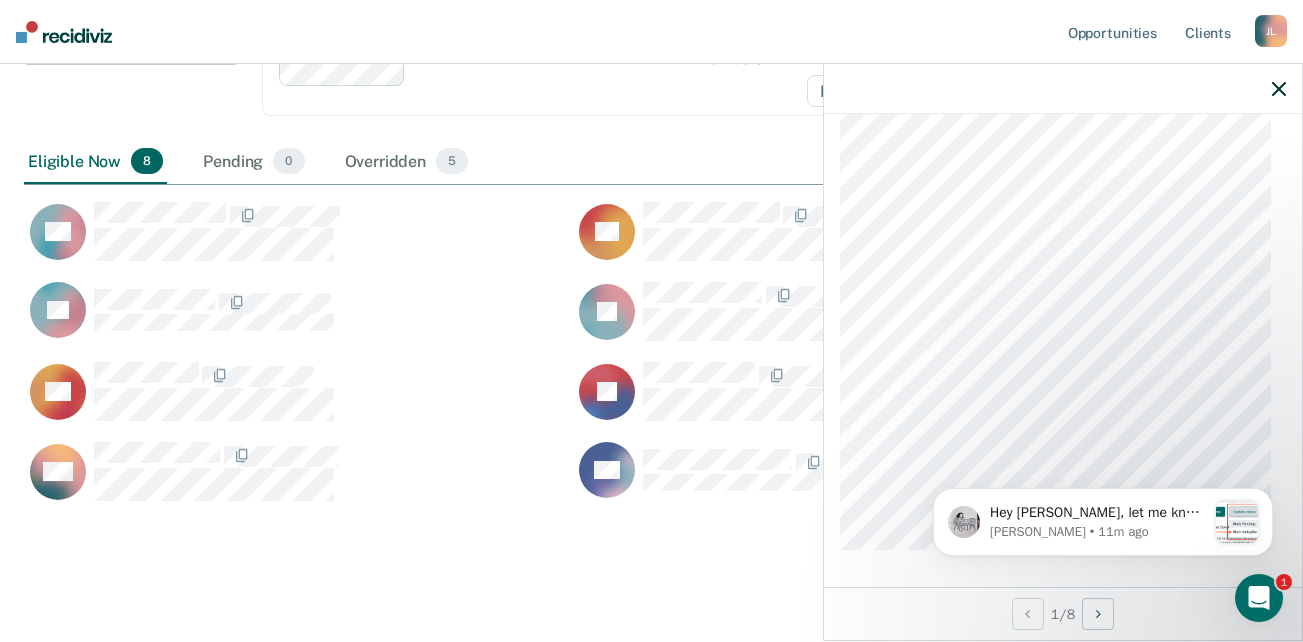 drag, startPoint x: 1281, startPoint y: 517, endPoint x: 1263, endPoint y: 238, distance: 279.58005 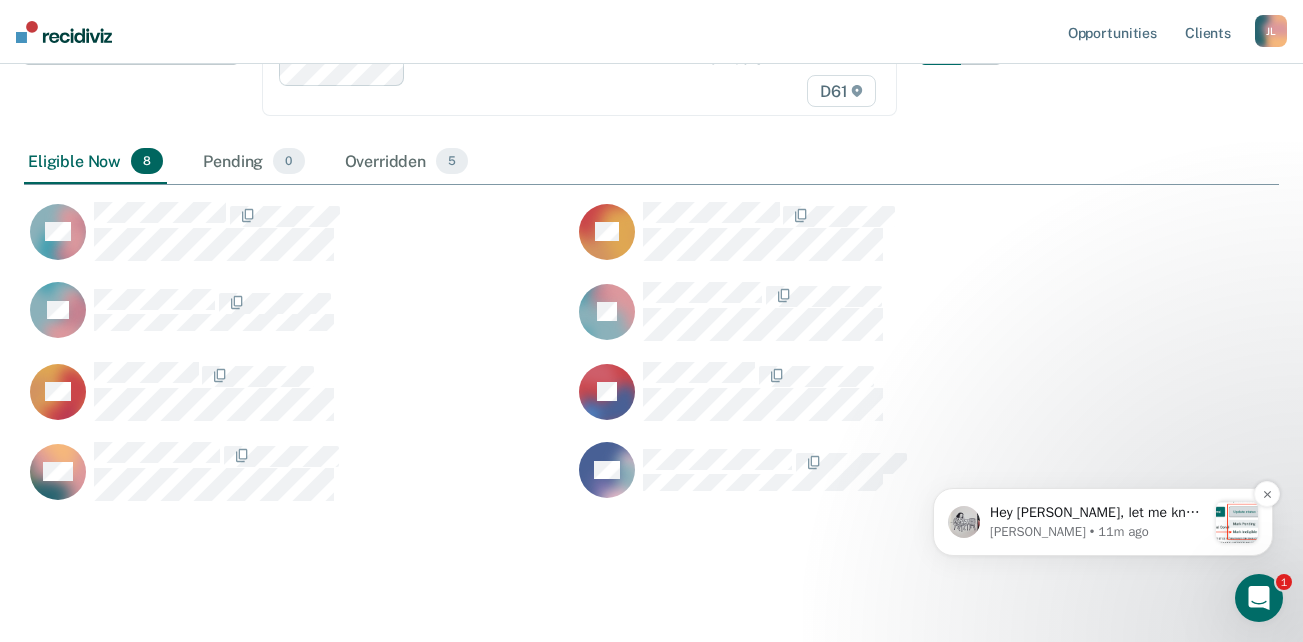 click on "Kim • 11m ago" at bounding box center [1098, 532] 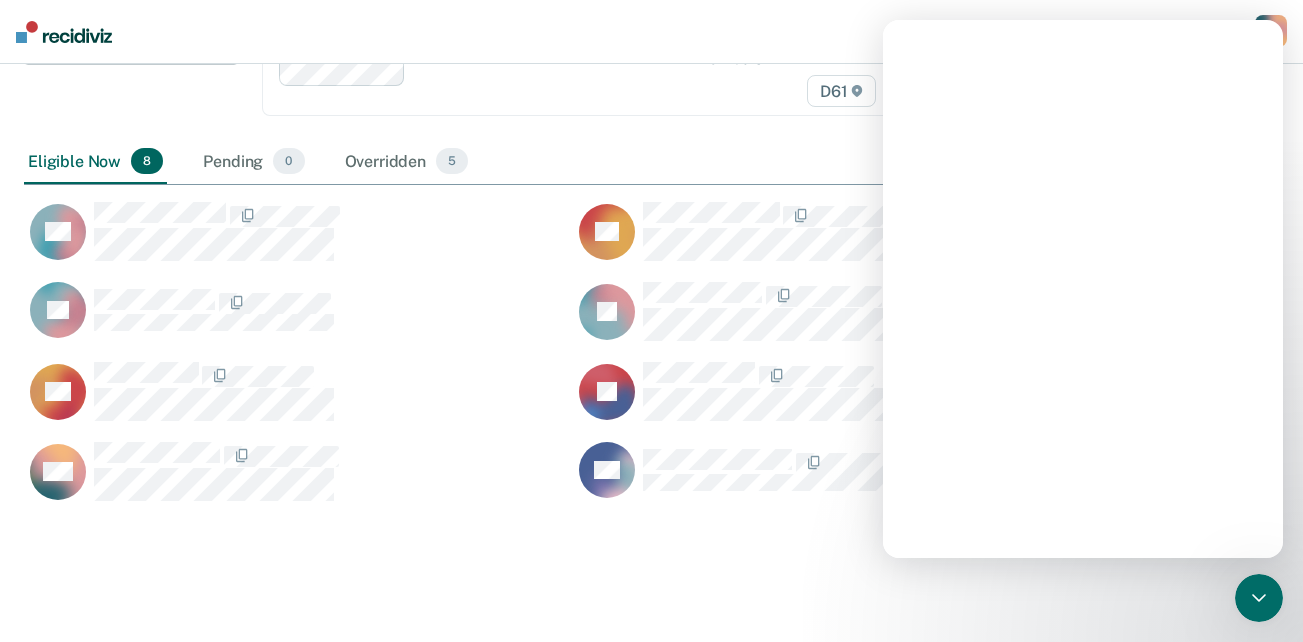 scroll, scrollTop: 0, scrollLeft: 0, axis: both 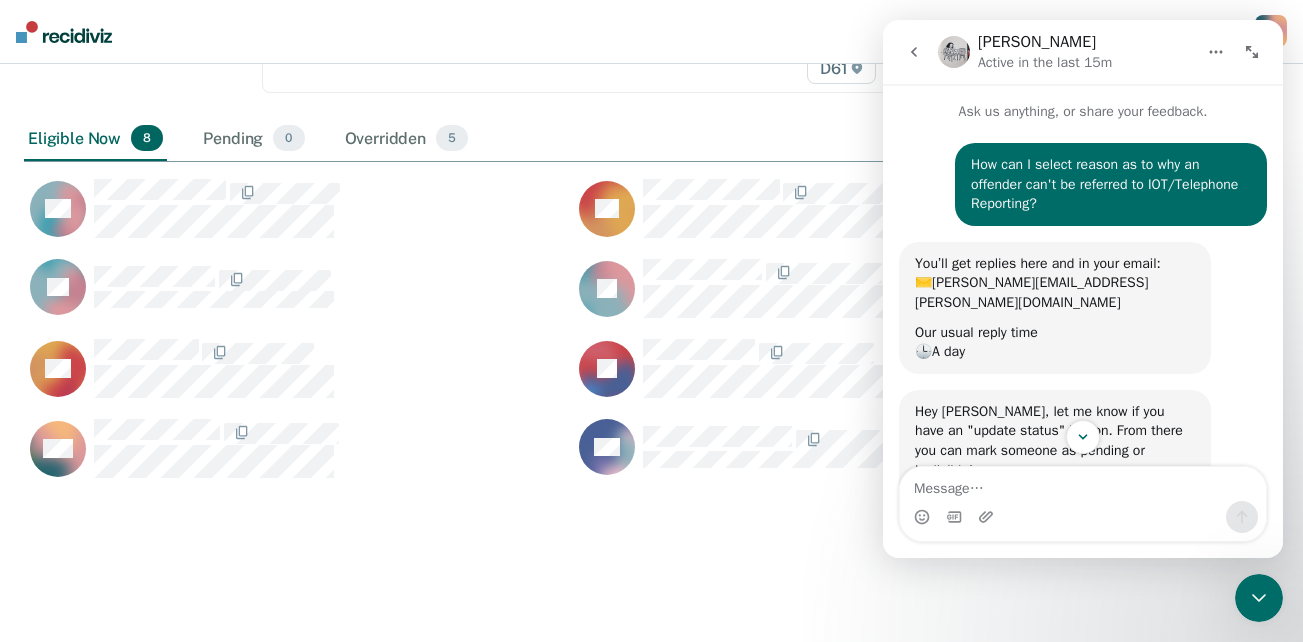 click on "Opportunities Client s Jackie D. Lewis J L Profile How it works Log Out Home Supervision Level Downgrade   This alert helps staff identify people who may be supervised at a higher level than their latest risk score and directs staff to update their supervision level in eTOMIS.
Clients are surfaced if their latest risk score does not map to the corresponding supervision level as detailed below:
Low - Minimum or lower
Moderate - Medium or lower
High Property - Max or lower
Supervision Level Downgrade Supervision Level Downgrade Suspension of Direct Supervision Compliant Reporting - 2025 Policy Clear   supervision officers D61   Eligible Now 8 Pending 0 Overridden 5
To pick up a draggable item, press the space bar.
While dragging, use the arrow keys to move the item.
Press space again to drop the item in its new position, or press escape to cancel.
CK   KL   TL   JD   CB   BJ   MB   DC" at bounding box center [651, 143] 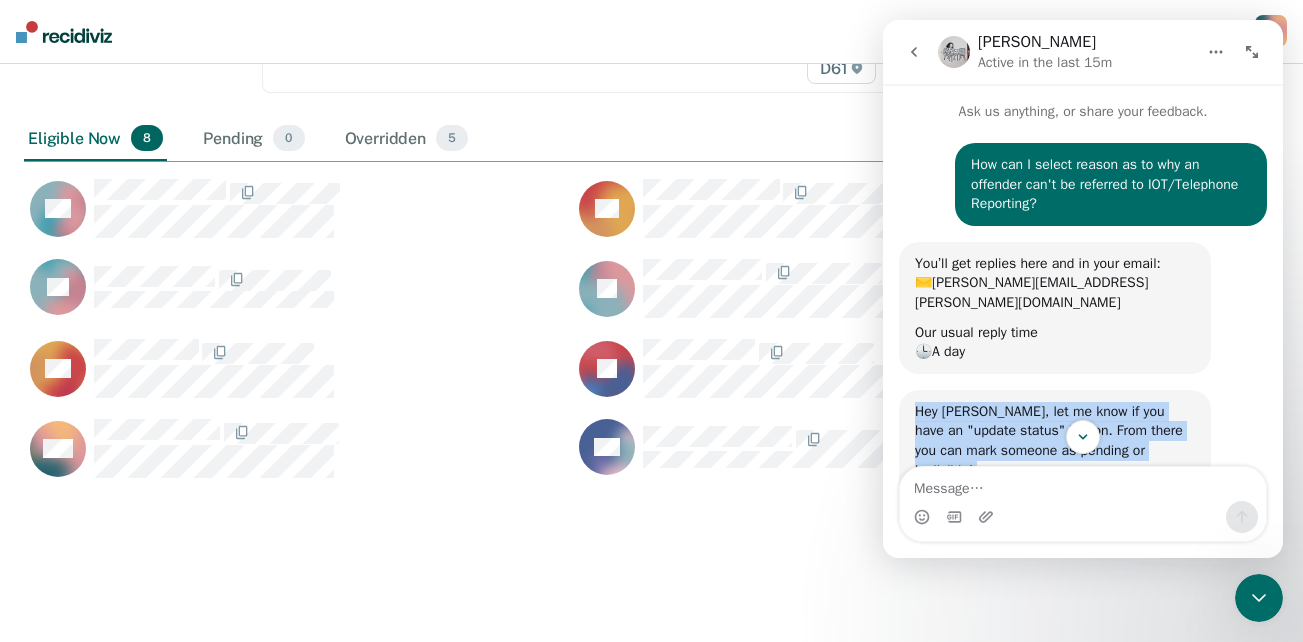 drag, startPoint x: 1272, startPoint y: 324, endPoint x: 1271, endPoint y: 432, distance: 108.00463 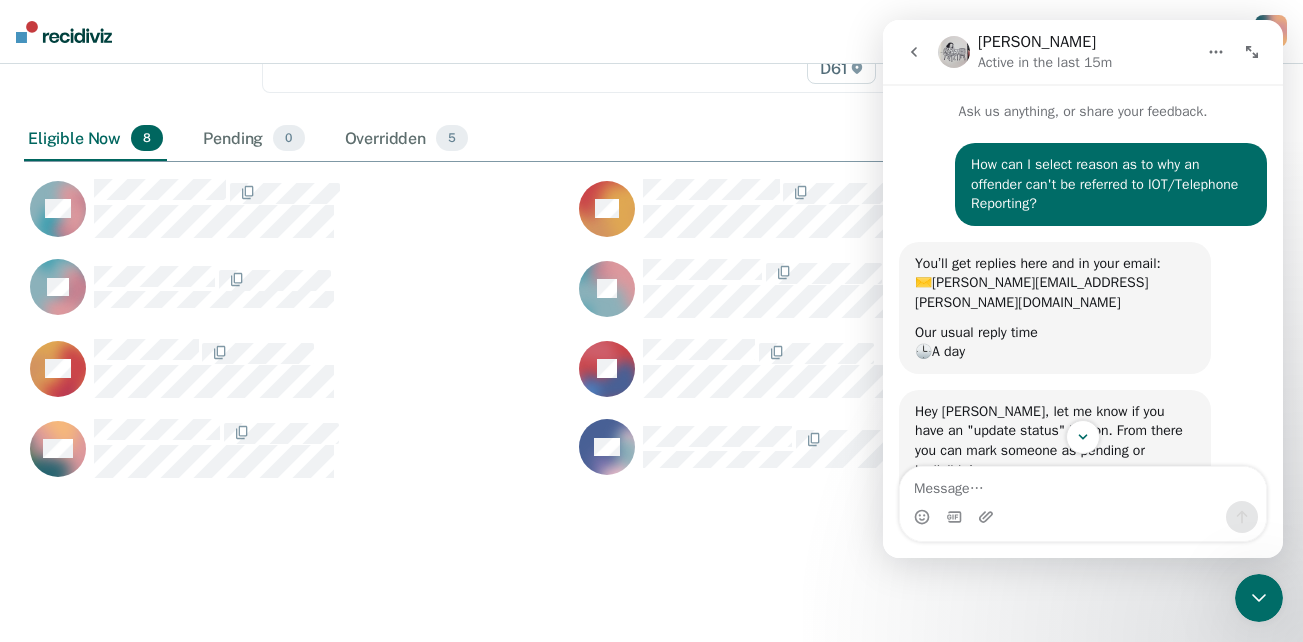 drag, startPoint x: 1072, startPoint y: 539, endPoint x: 1073, endPoint y: 554, distance: 15.033297 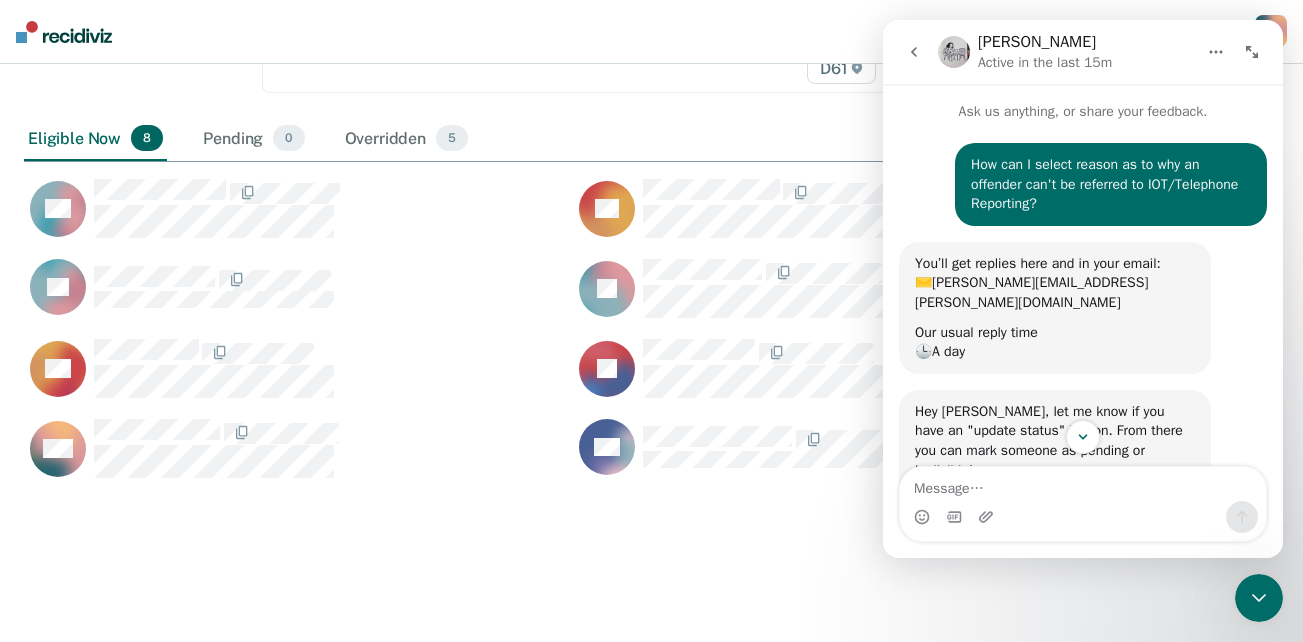click 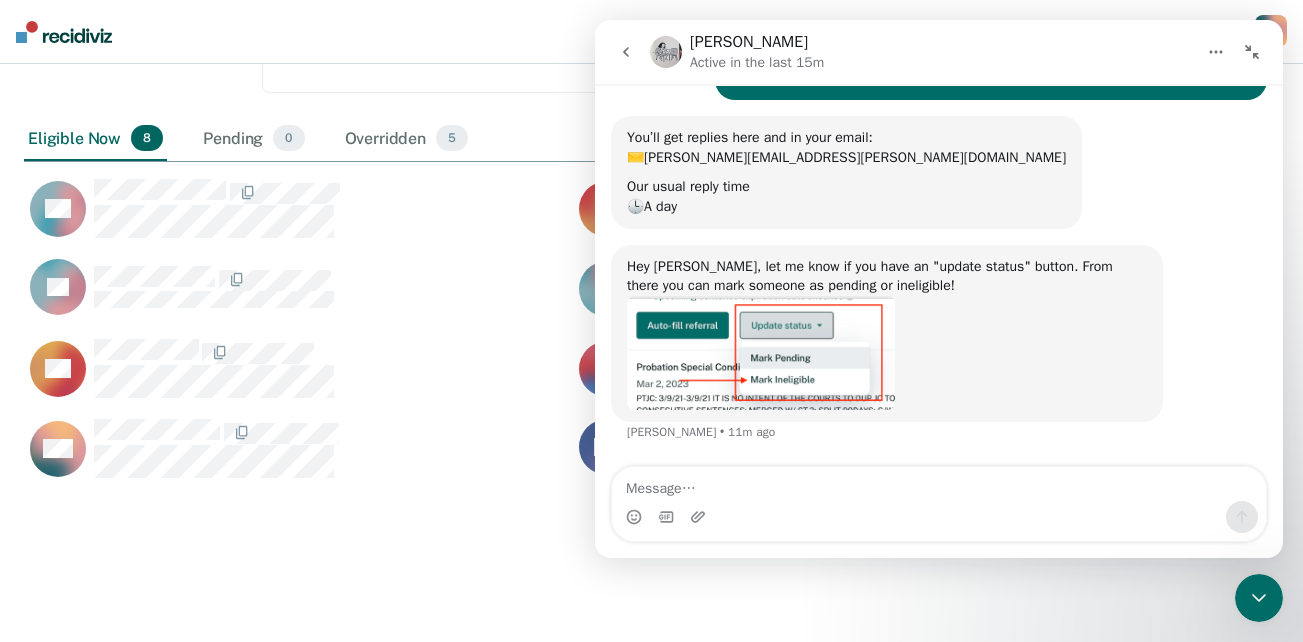 scroll, scrollTop: 0, scrollLeft: 0, axis: both 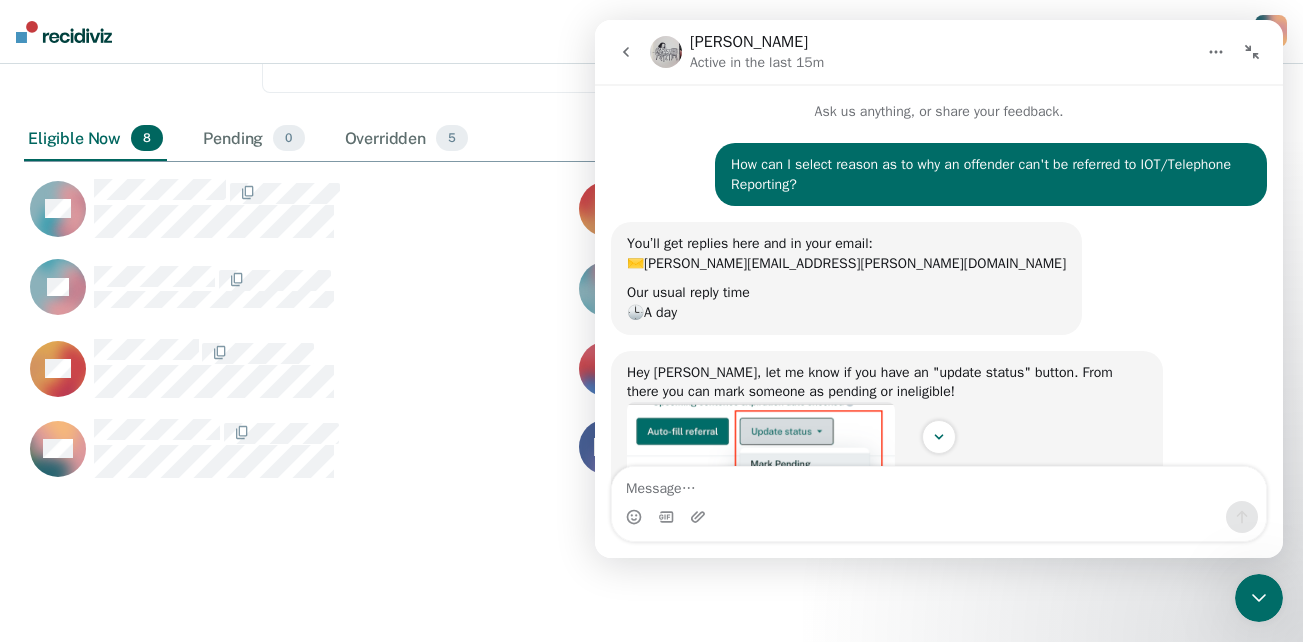 click on "Opportunities Client s [PERSON_NAME] [PERSON_NAME] Profile How it works Log Out" at bounding box center (651, 32) 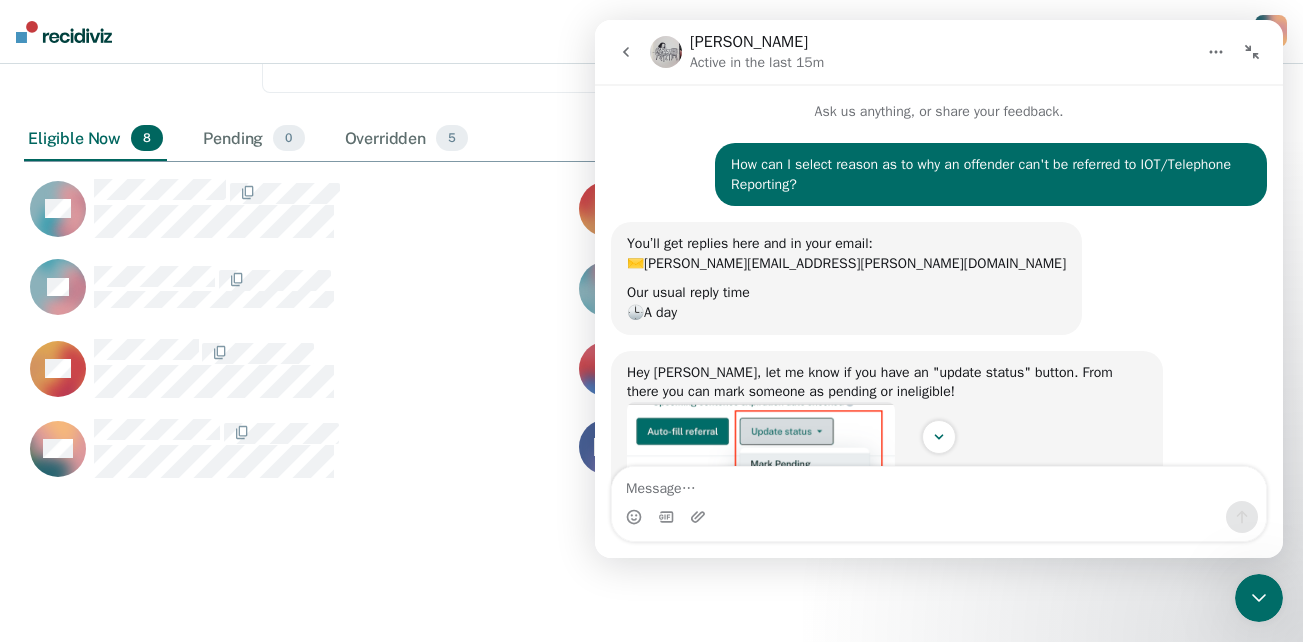 click 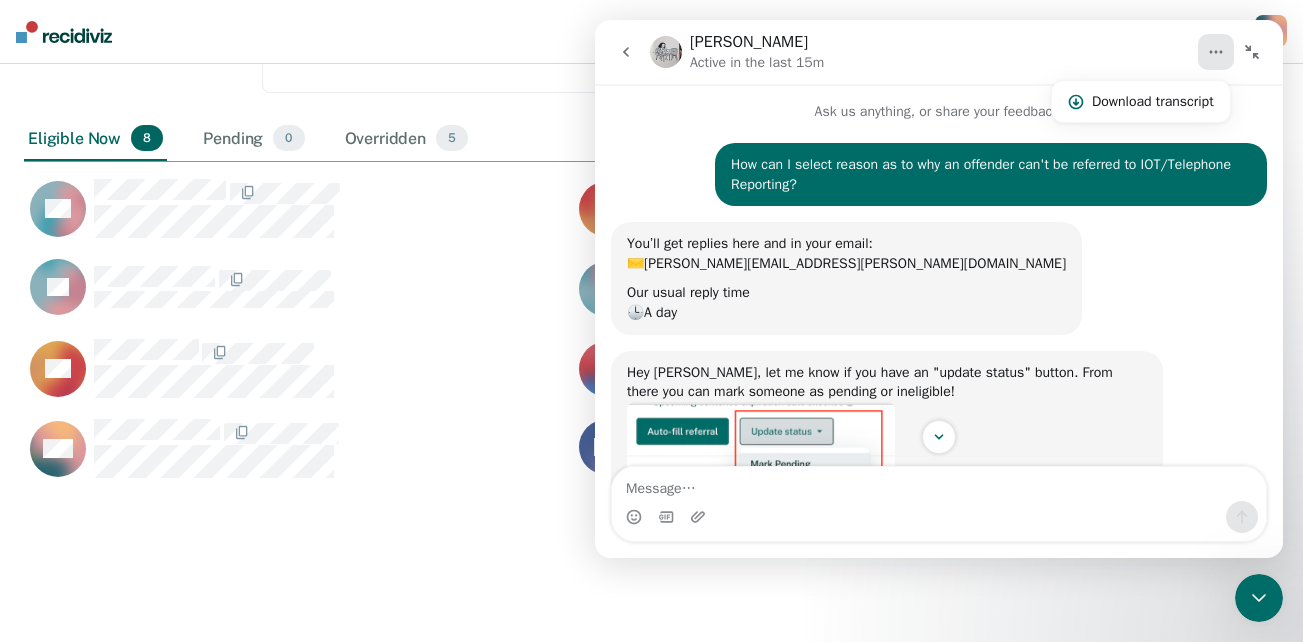 click on "Clear   supervision officers D61" at bounding box center (579, 48) 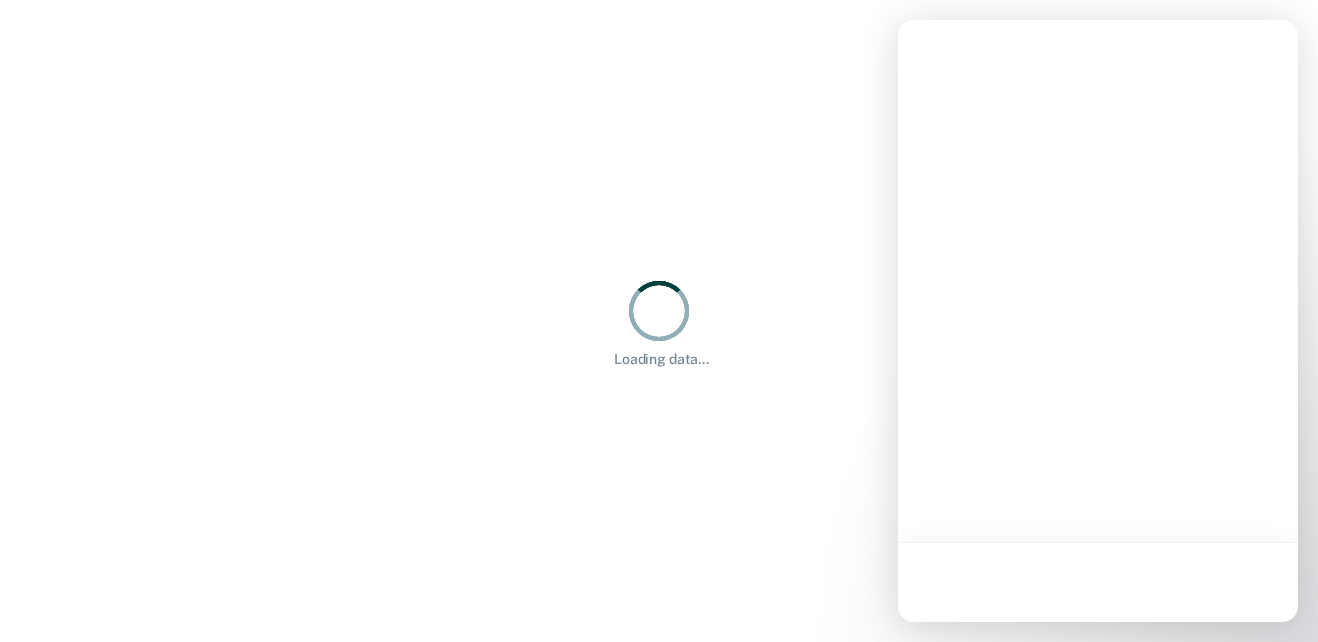 scroll, scrollTop: 0, scrollLeft: 0, axis: both 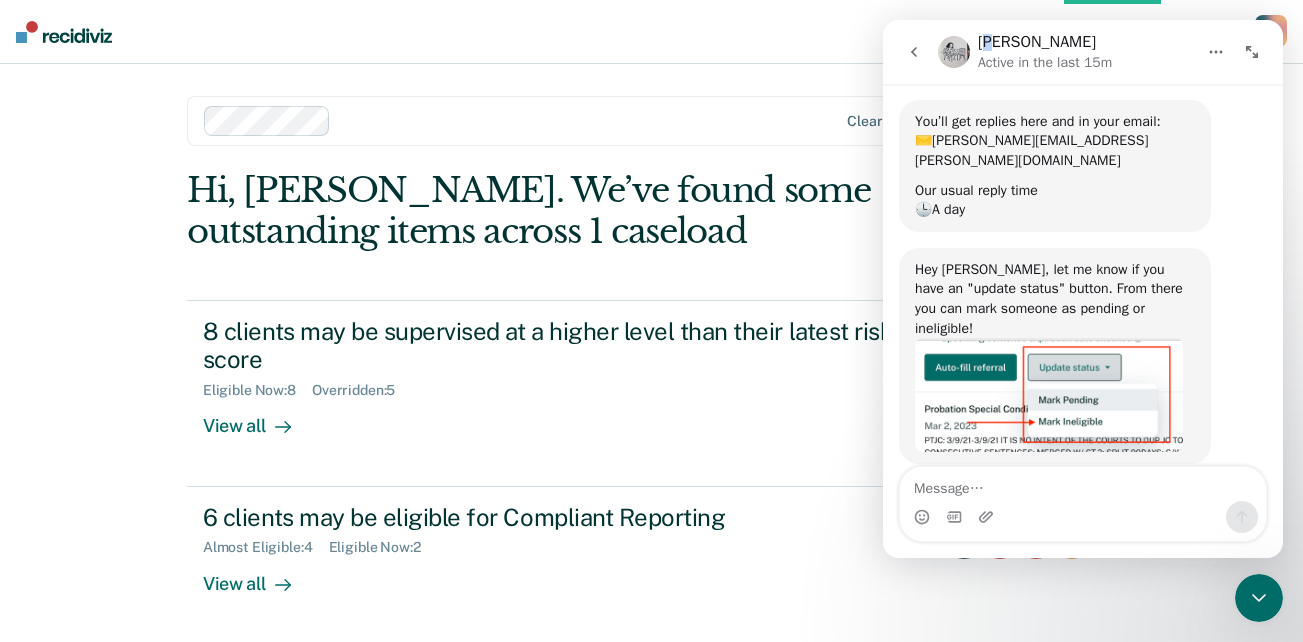 drag, startPoint x: 1696, startPoint y: 58, endPoint x: 990, endPoint y: 27, distance: 706.68024 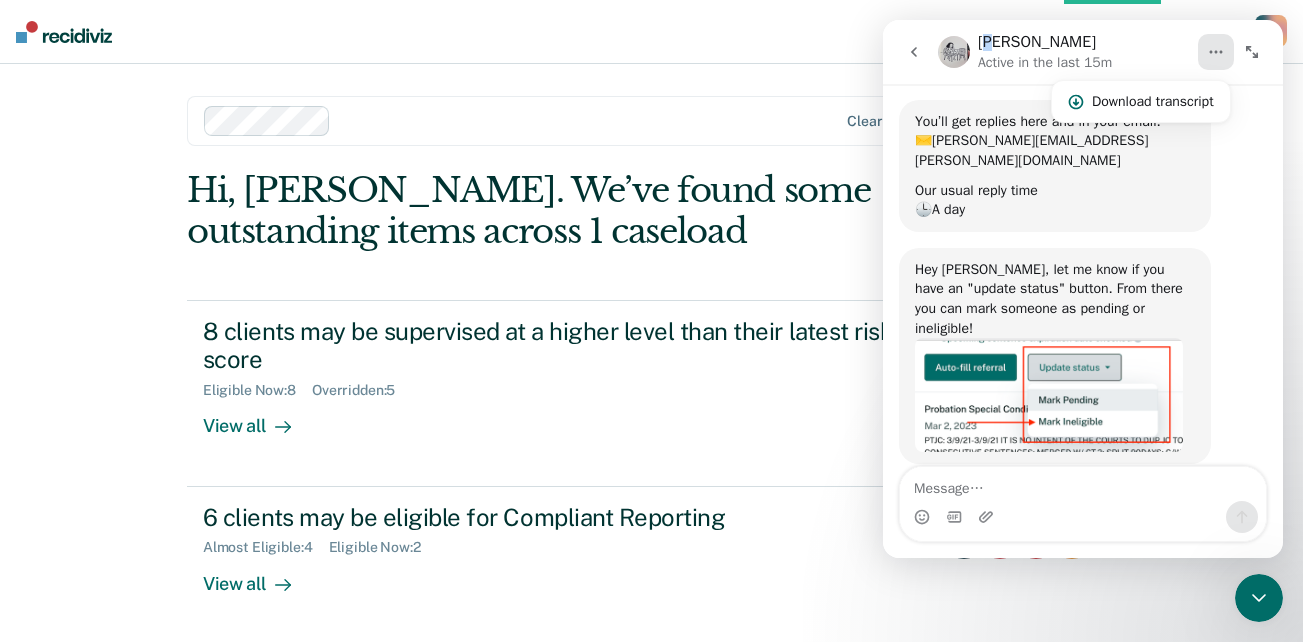 click at bounding box center [1252, 52] 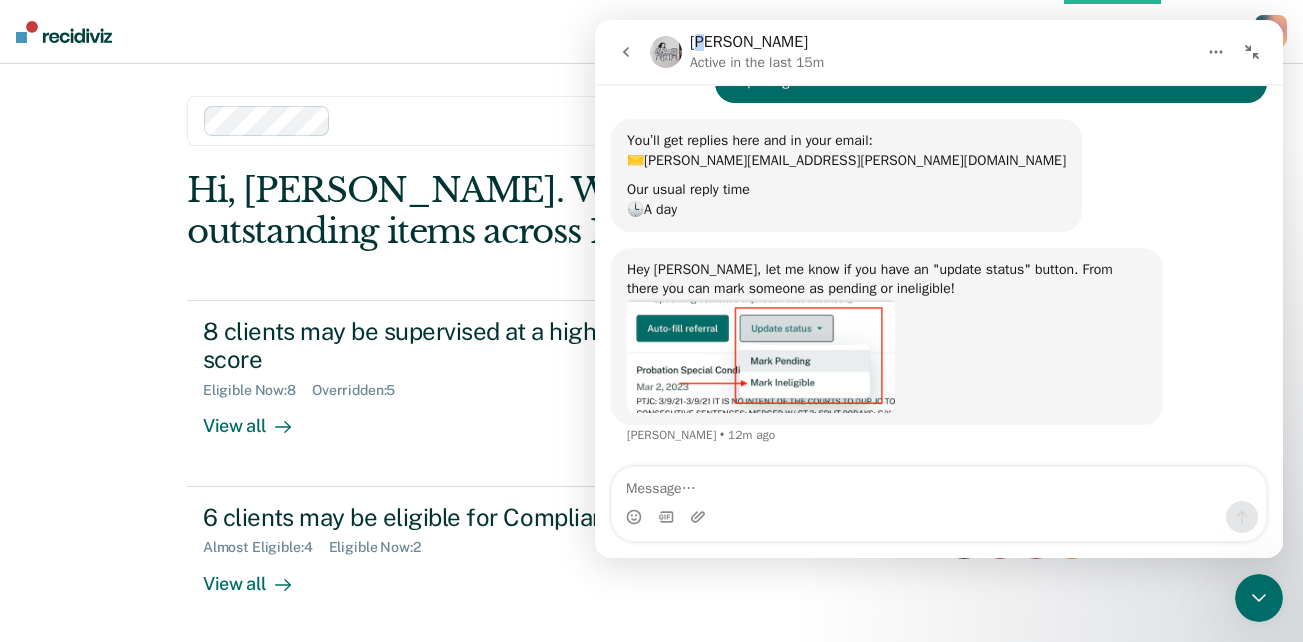 click at bounding box center [1252, 52] 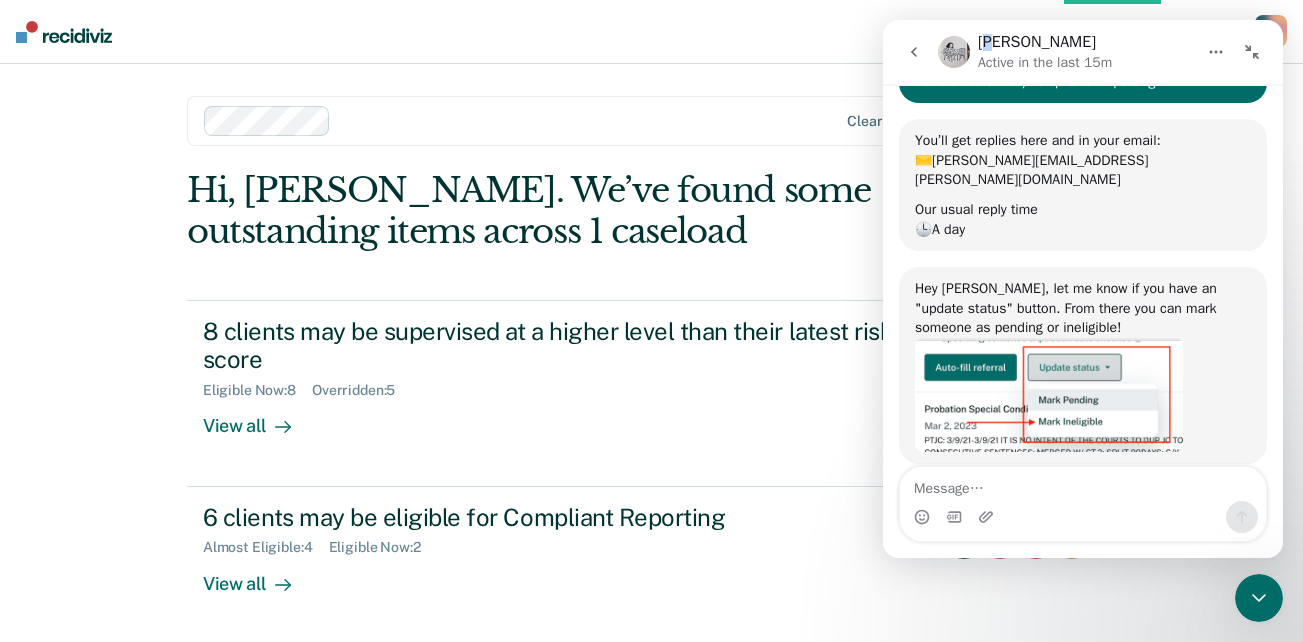 scroll, scrollTop: 145, scrollLeft: 0, axis: vertical 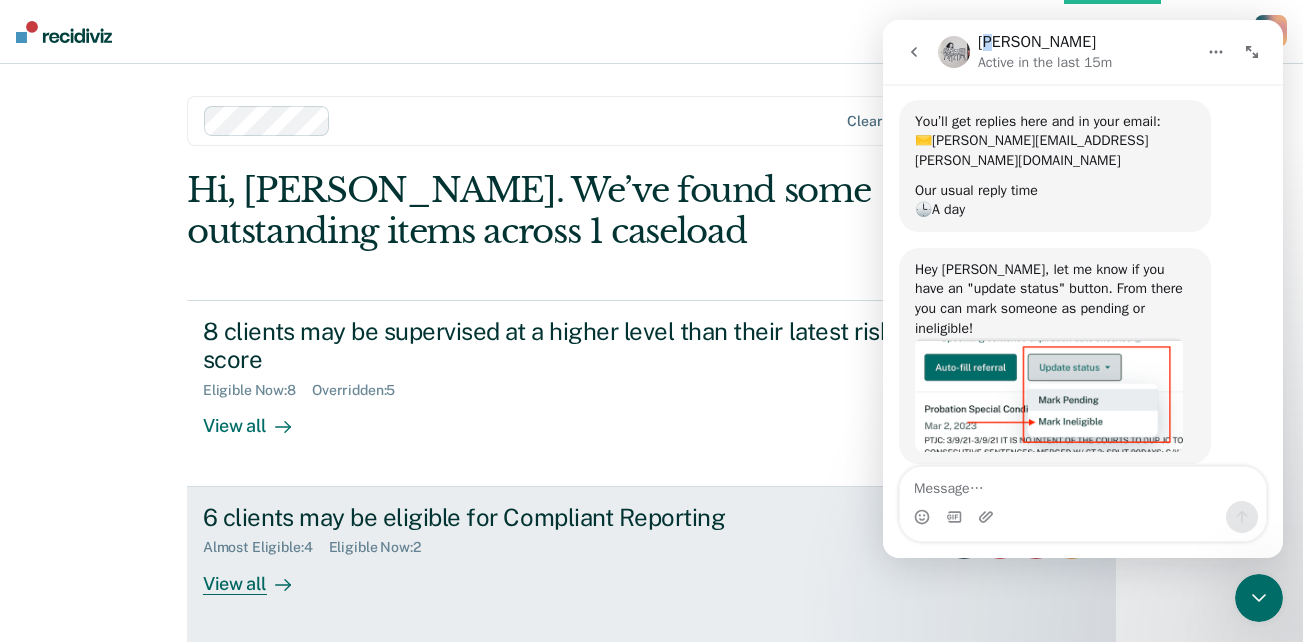 click on "6 clients may be eligible for Compliant Reporting Almost Eligible :  4 Eligible Now :  2 View all" at bounding box center [578, 549] 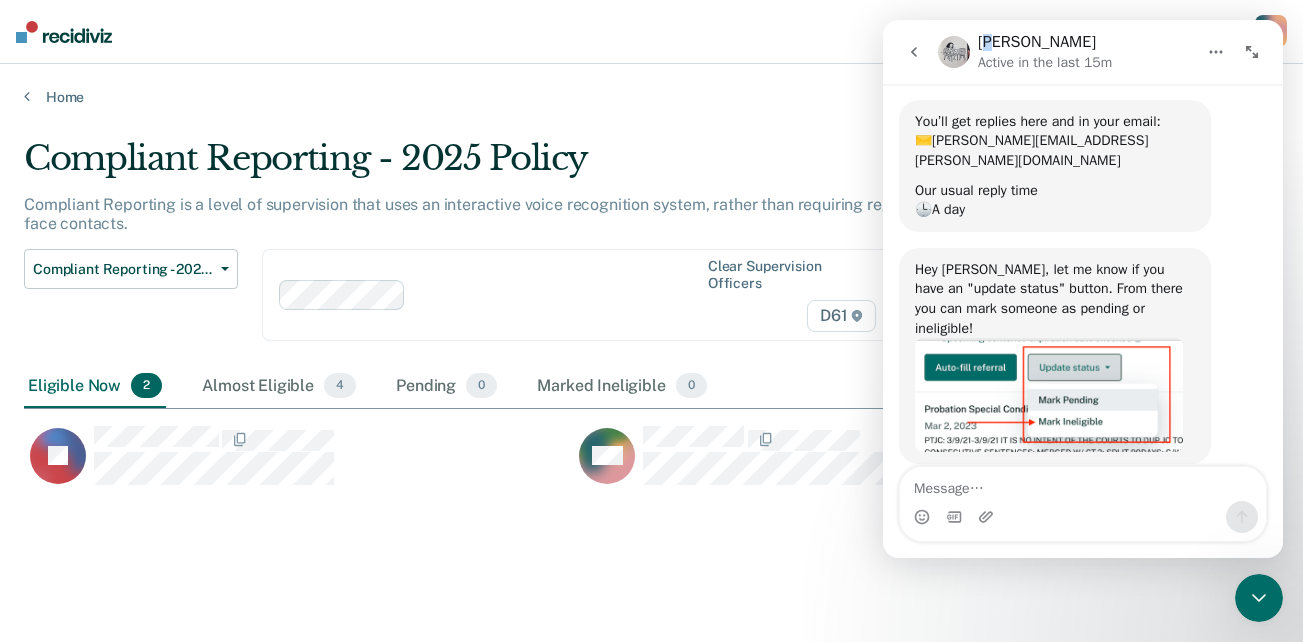 scroll, scrollTop: 16, scrollLeft: 16, axis: both 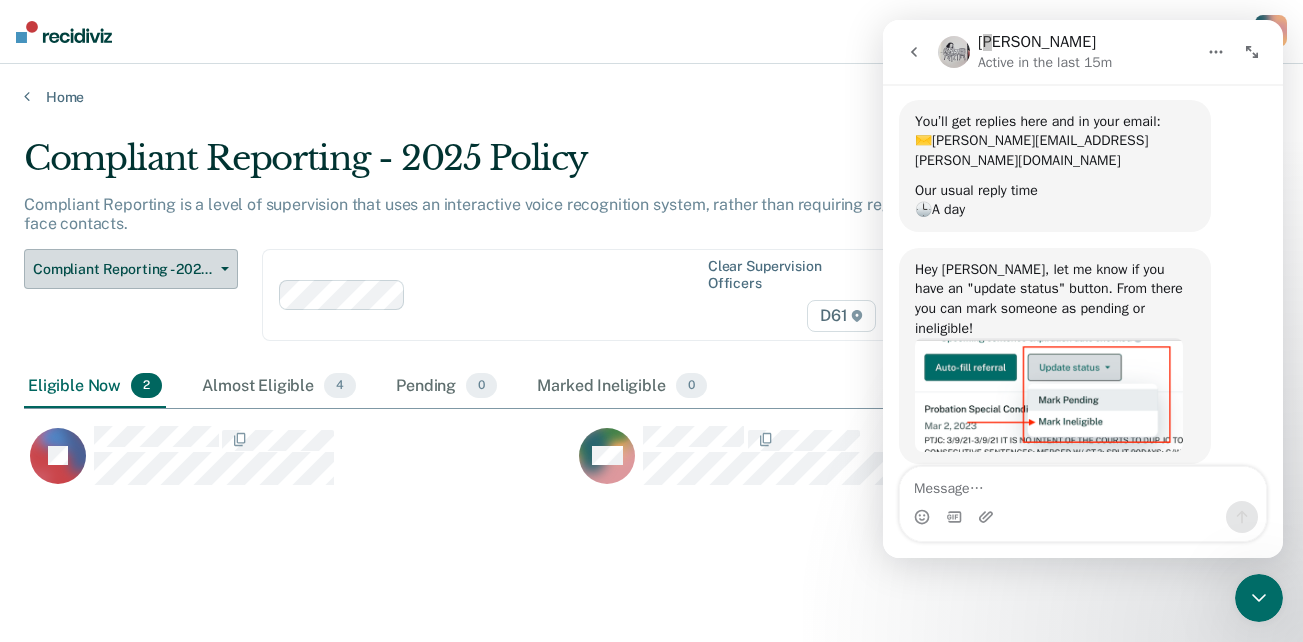 click 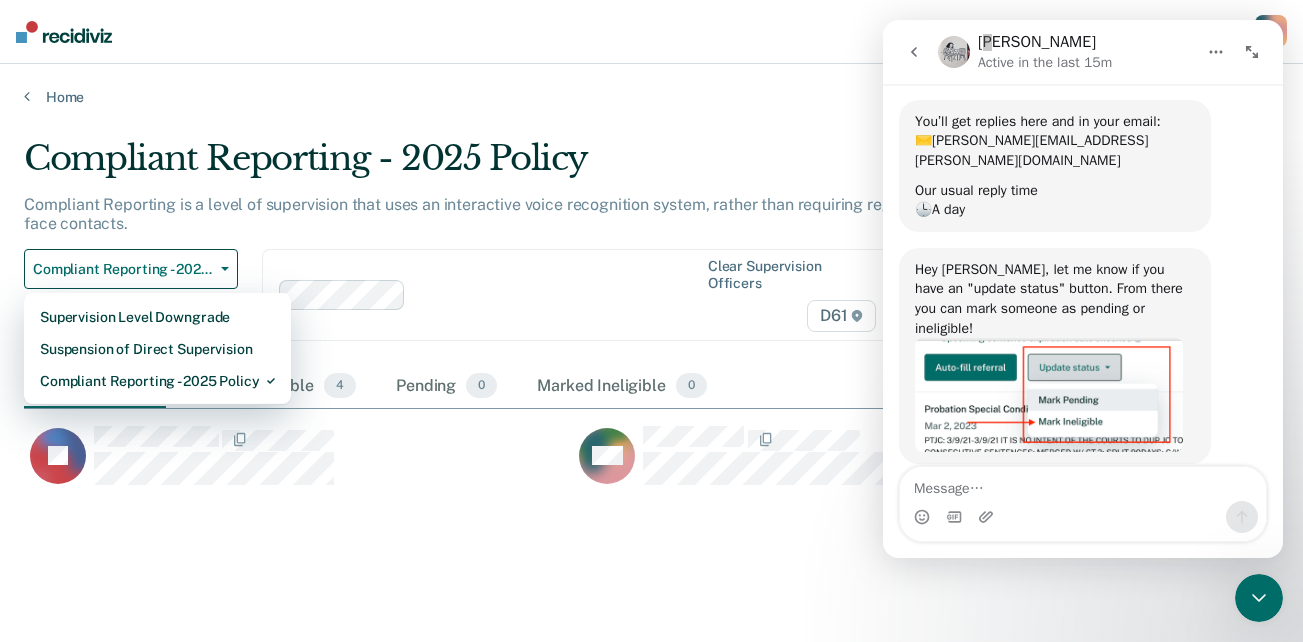click on "Compliant Reporting - 2025 Policy   Compliant Reporting is a level of supervision that uses an interactive voice recognition system, rather than requiring regular face-to-face contacts.  Compliant Reporting - 2025 Policy Supervision Level Downgrade Suspension of Direct Supervision Compliant Reporting - 2025 Policy Clear   supervision officers D61   Eligible Now 2 Almost Eligible 4 Pending 0 Marked Ineligible 0
To pick up a draggable item, press the space bar.
While dragging, use the arrow keys to move the item.
Press space again to drop the item in its new position, or press escape to cancel.
JB   MH" at bounding box center (651, 374) 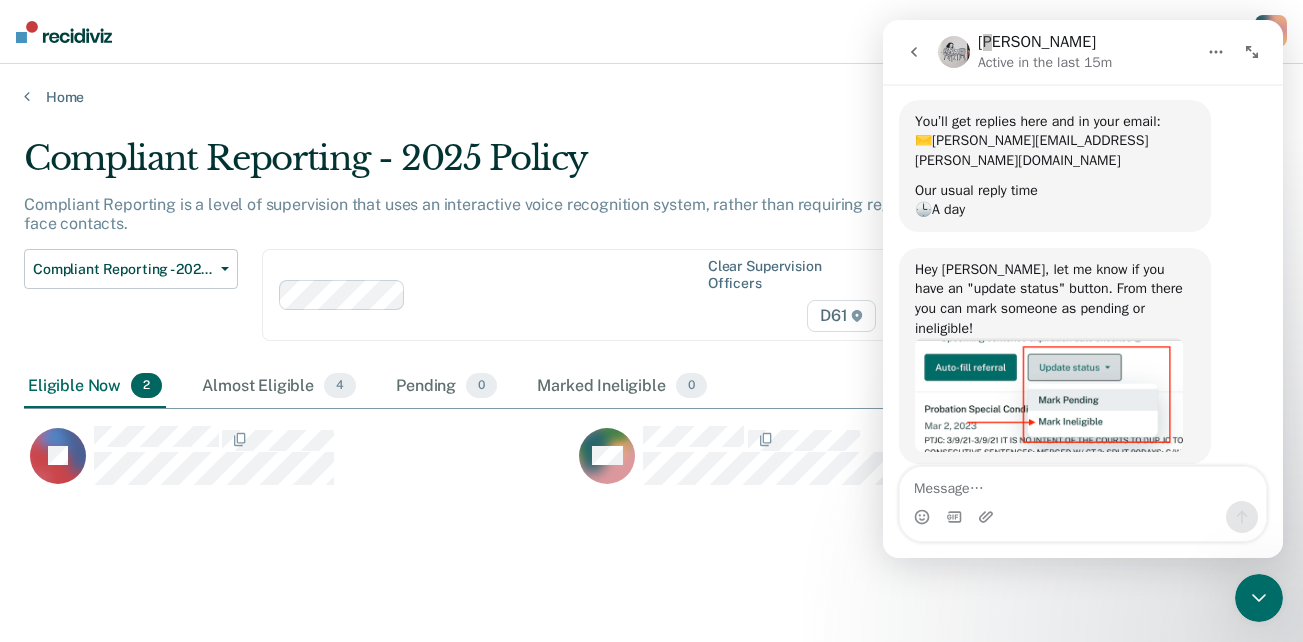 click 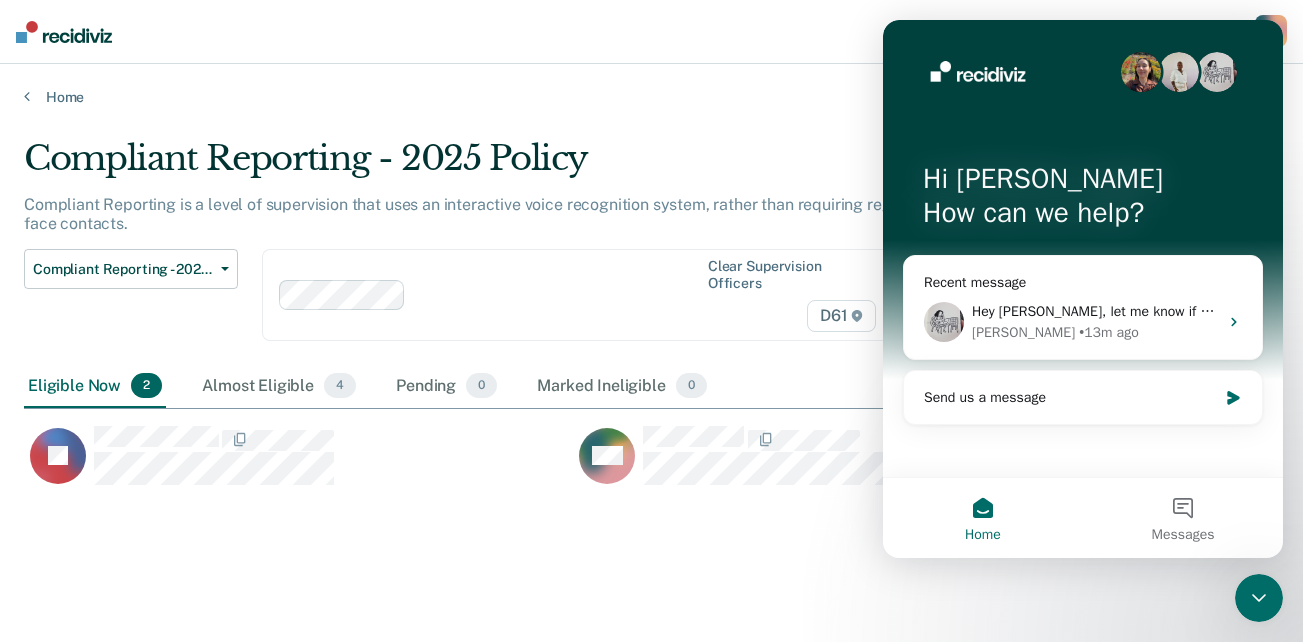 scroll, scrollTop: 0, scrollLeft: 0, axis: both 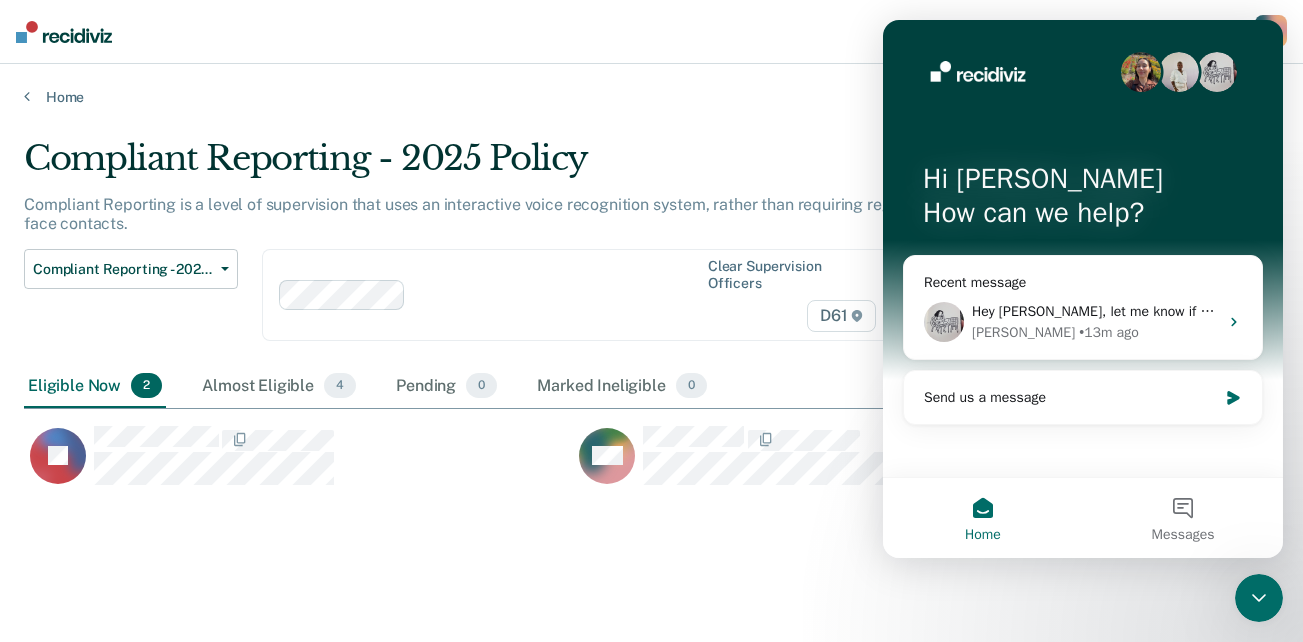click on "Hi [PERSON_NAME] 👋 How can we help?" at bounding box center (1083, 200) 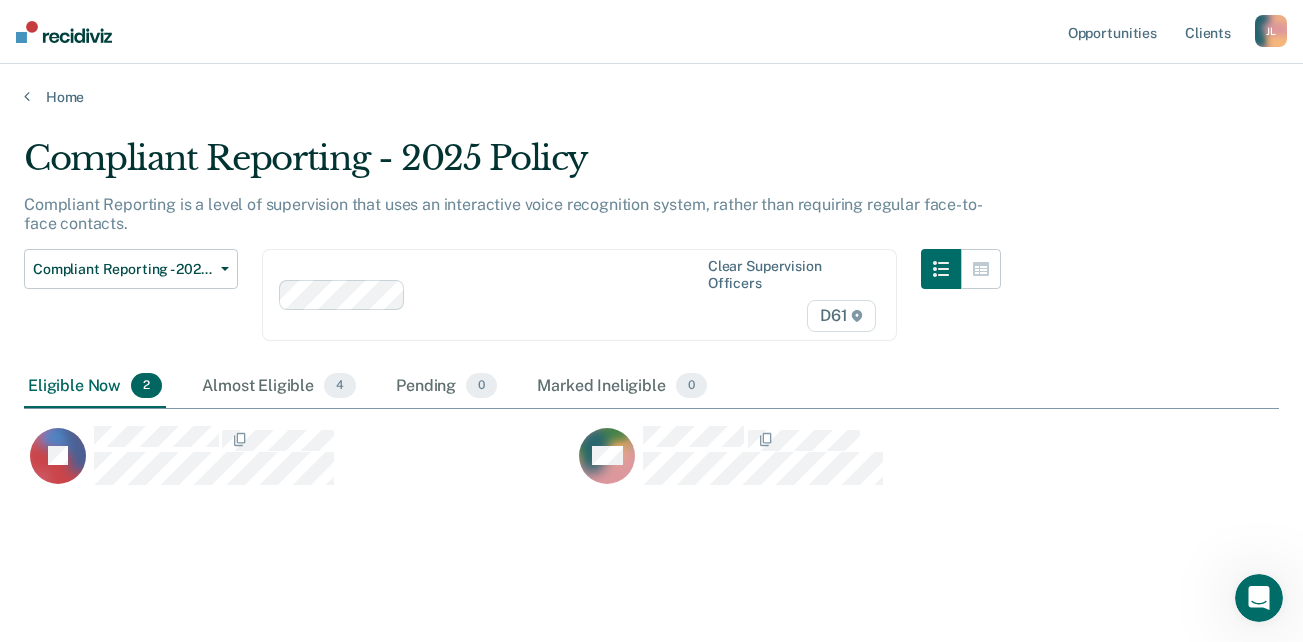 scroll, scrollTop: 0, scrollLeft: 0, axis: both 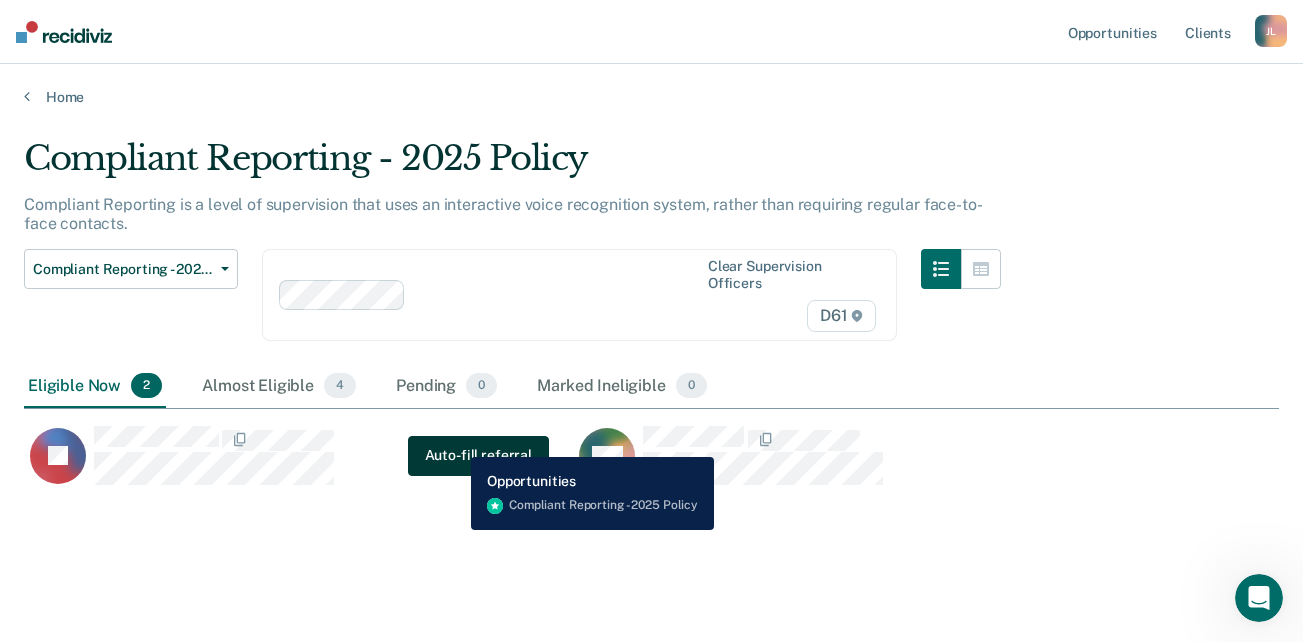 click on "Auto-fill referral" at bounding box center [478, 456] 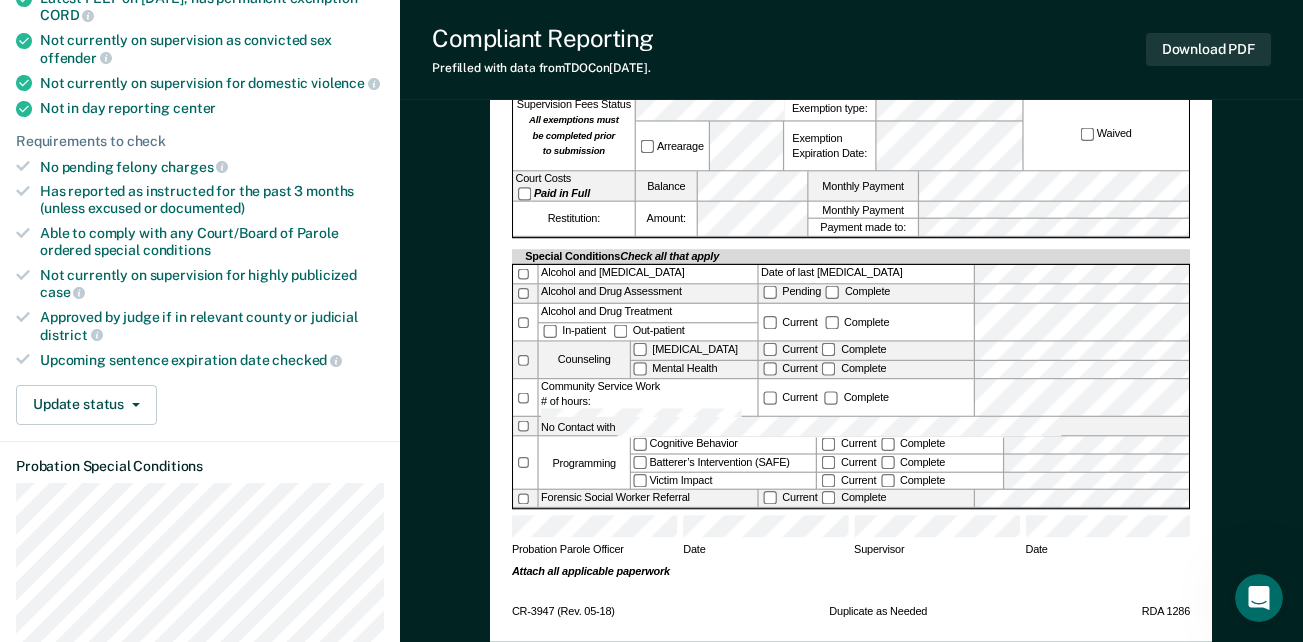 scroll, scrollTop: 500, scrollLeft: 0, axis: vertical 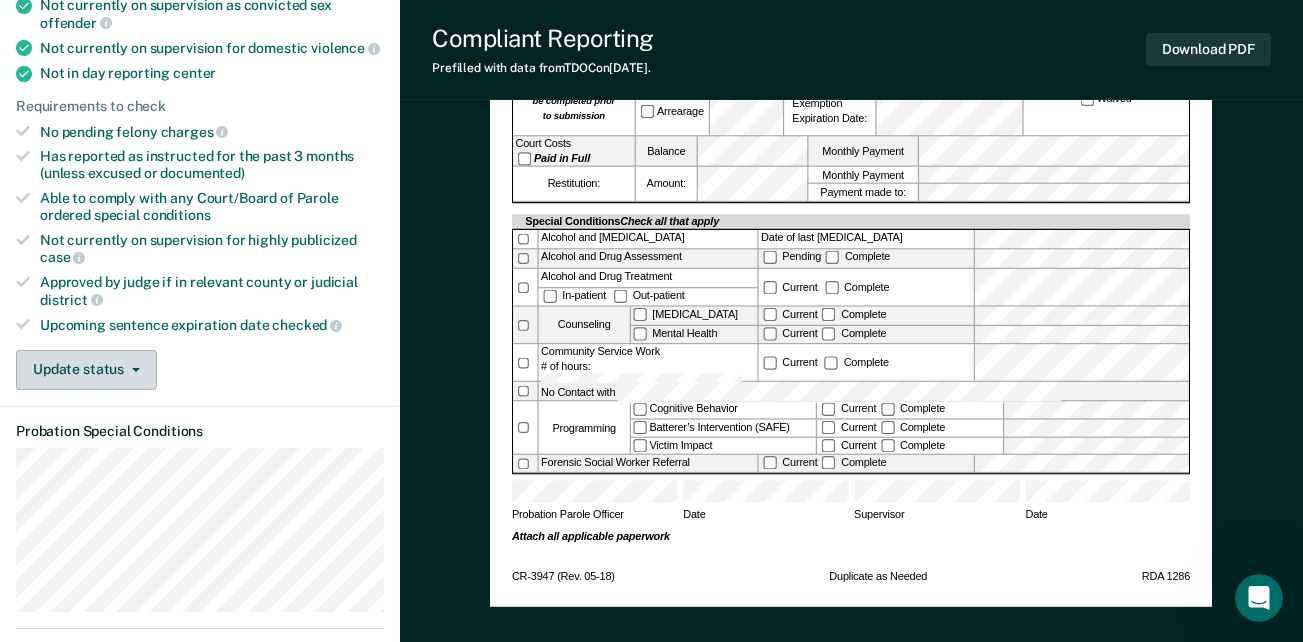 click on "Update status" at bounding box center (86, 370) 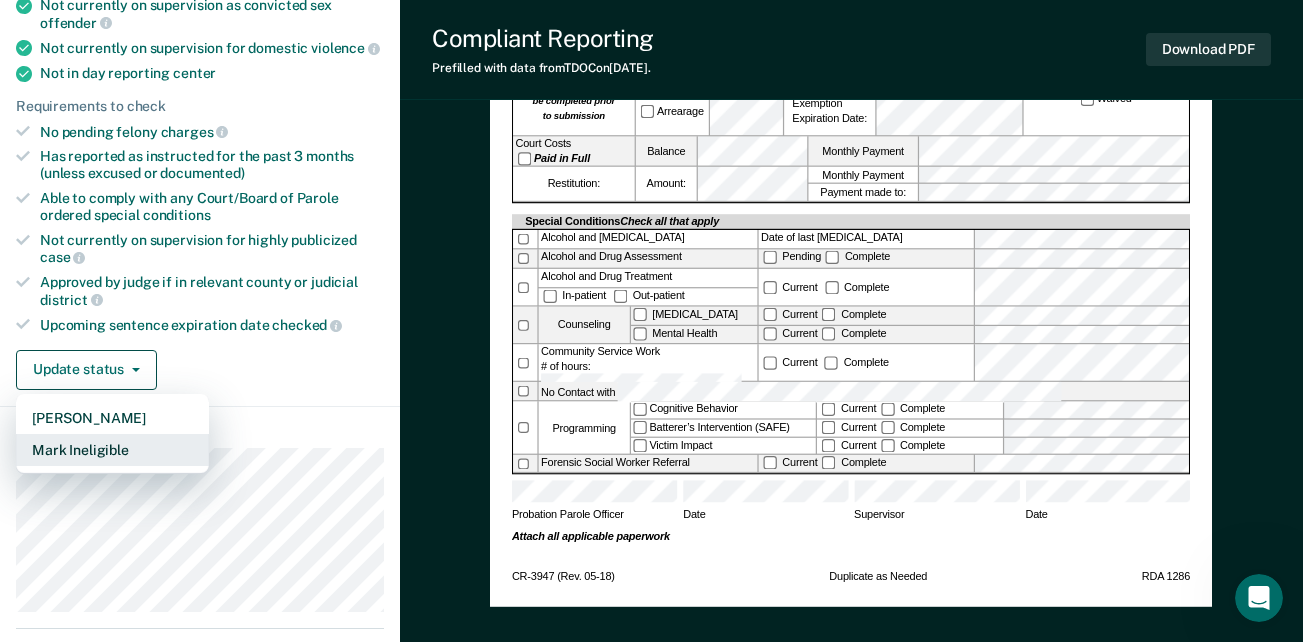 click on "Mark Ineligible" at bounding box center (112, 450) 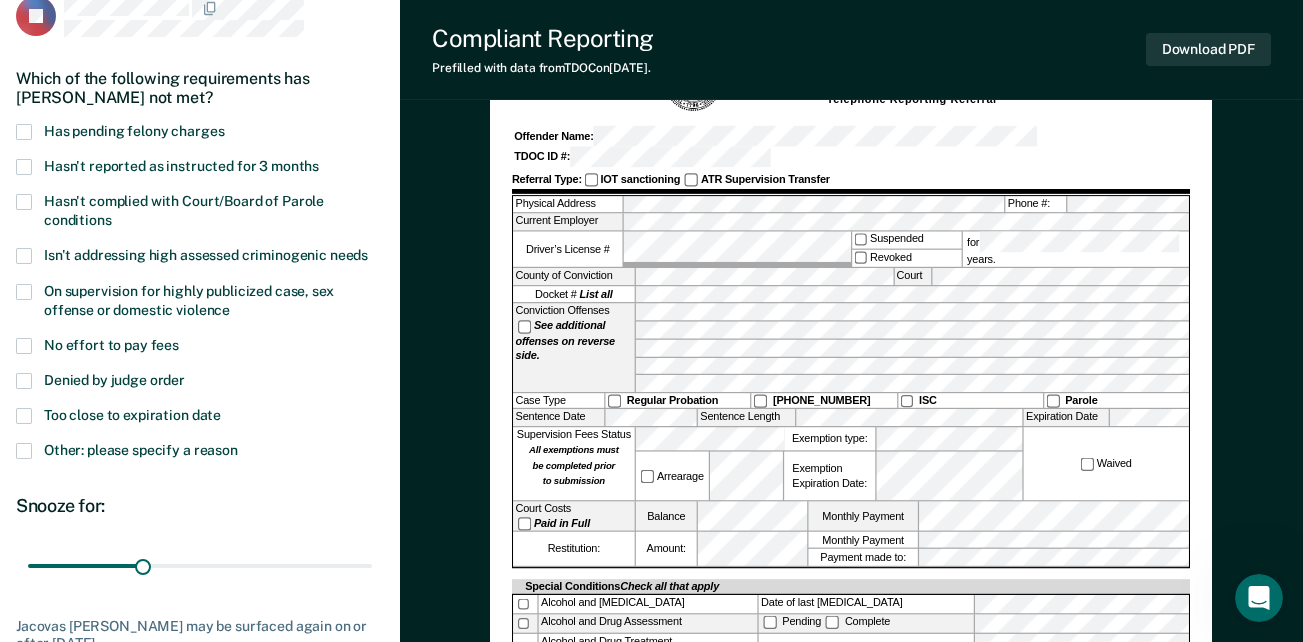 scroll, scrollTop: 100, scrollLeft: 0, axis: vertical 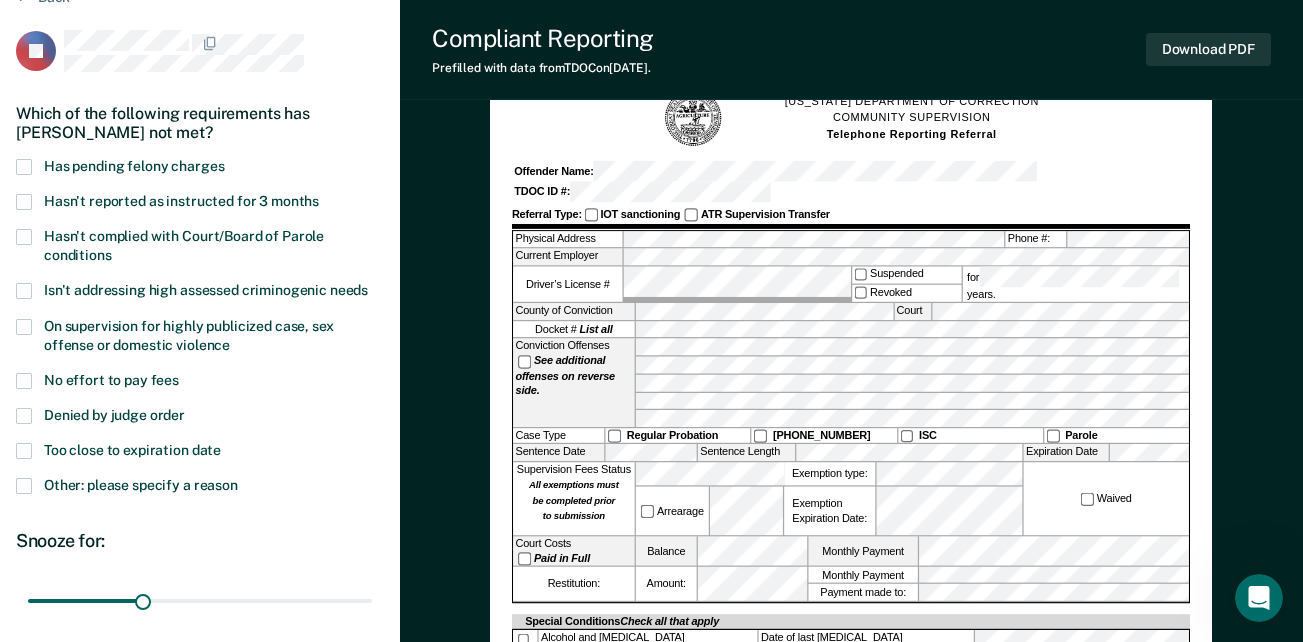 click at bounding box center [24, 486] 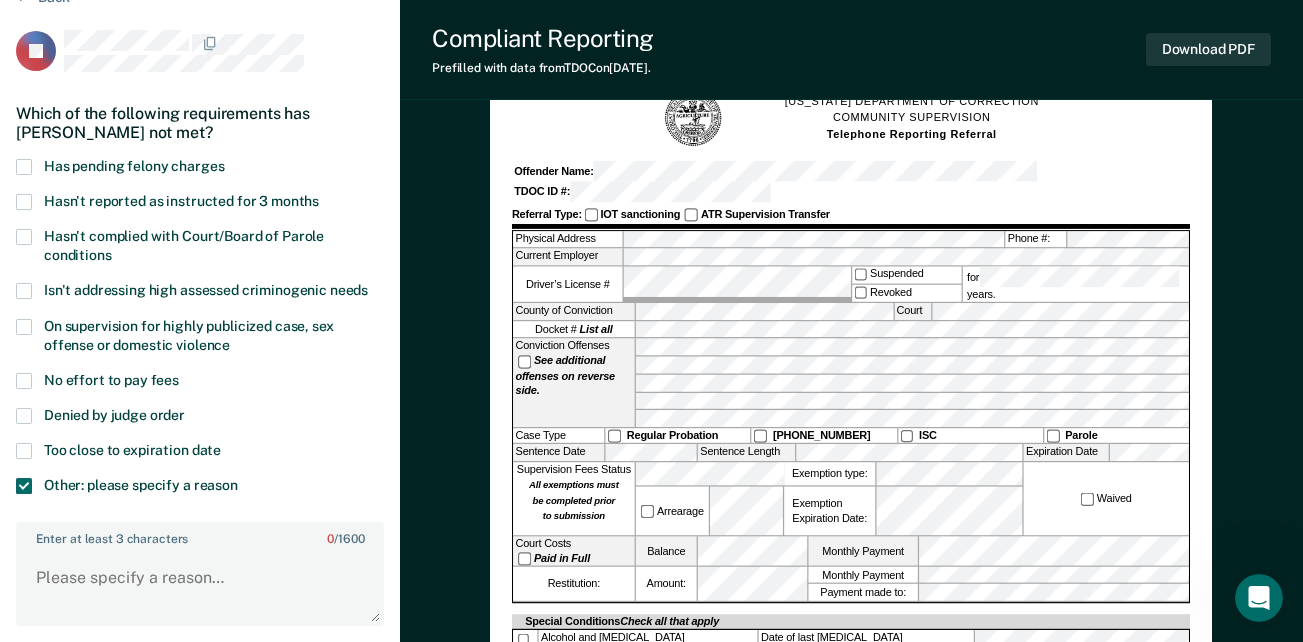 click on "Other: please specify a reason" at bounding box center [200, 495] 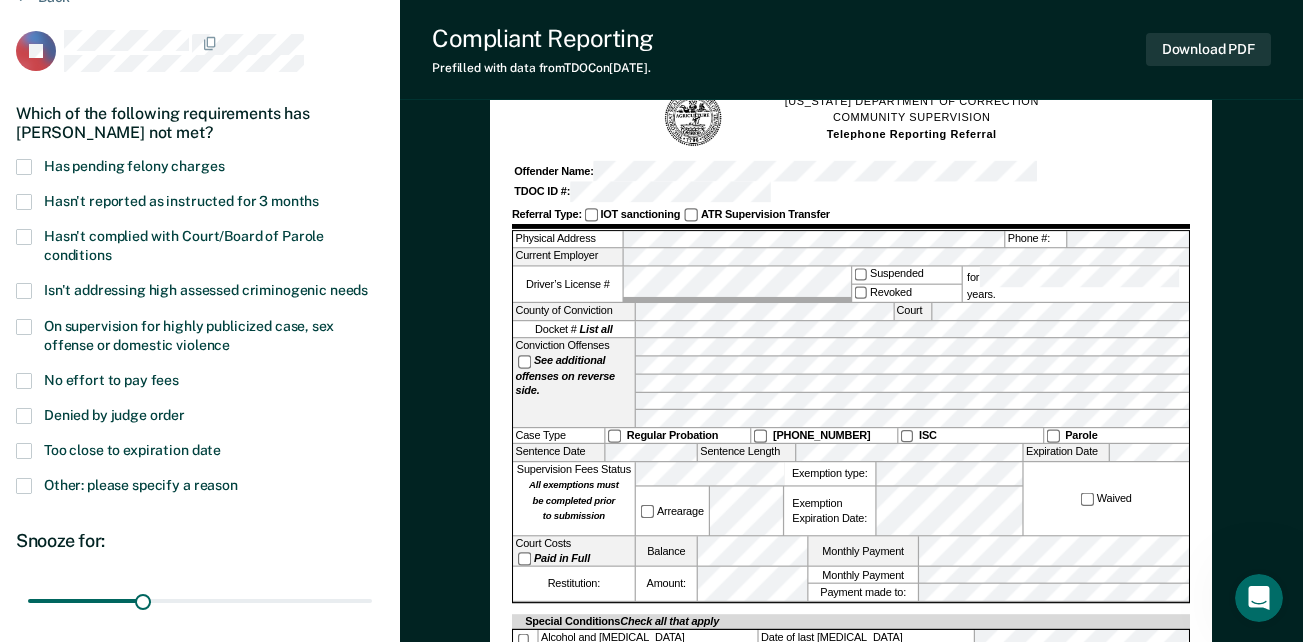 click at bounding box center [24, 486] 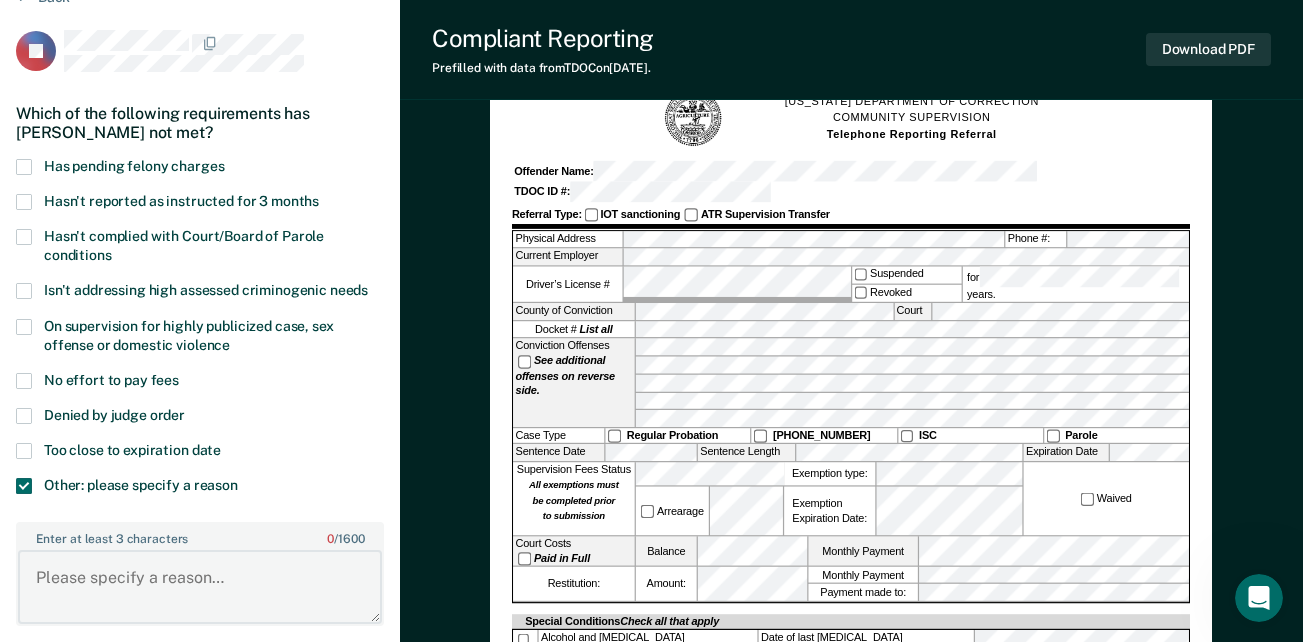 click on "Enter at least 3 characters 0  /  1600" at bounding box center (200, 587) 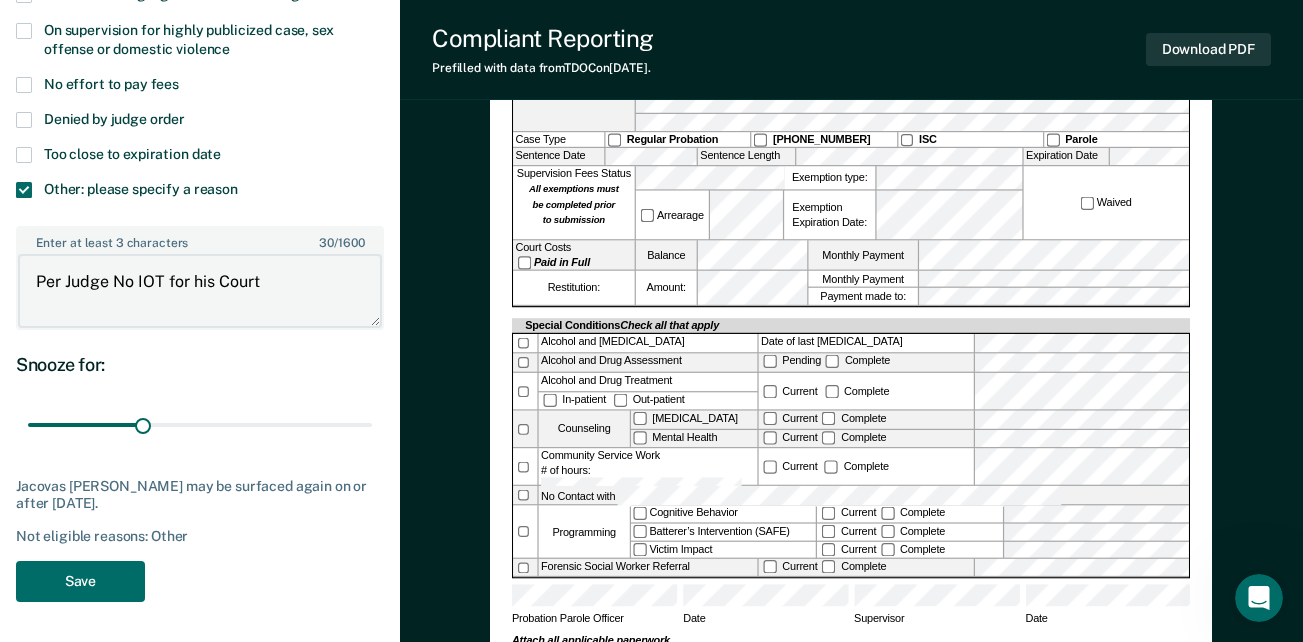 scroll, scrollTop: 400, scrollLeft: 0, axis: vertical 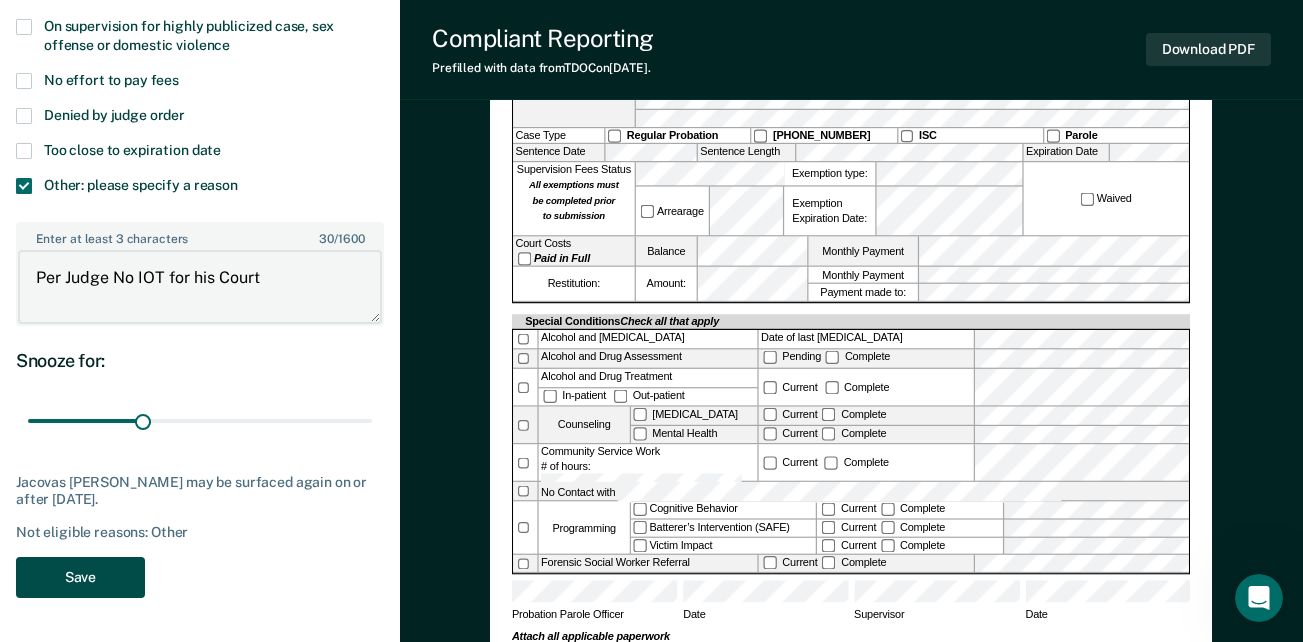 type on "Per Judge No IOT for his Court" 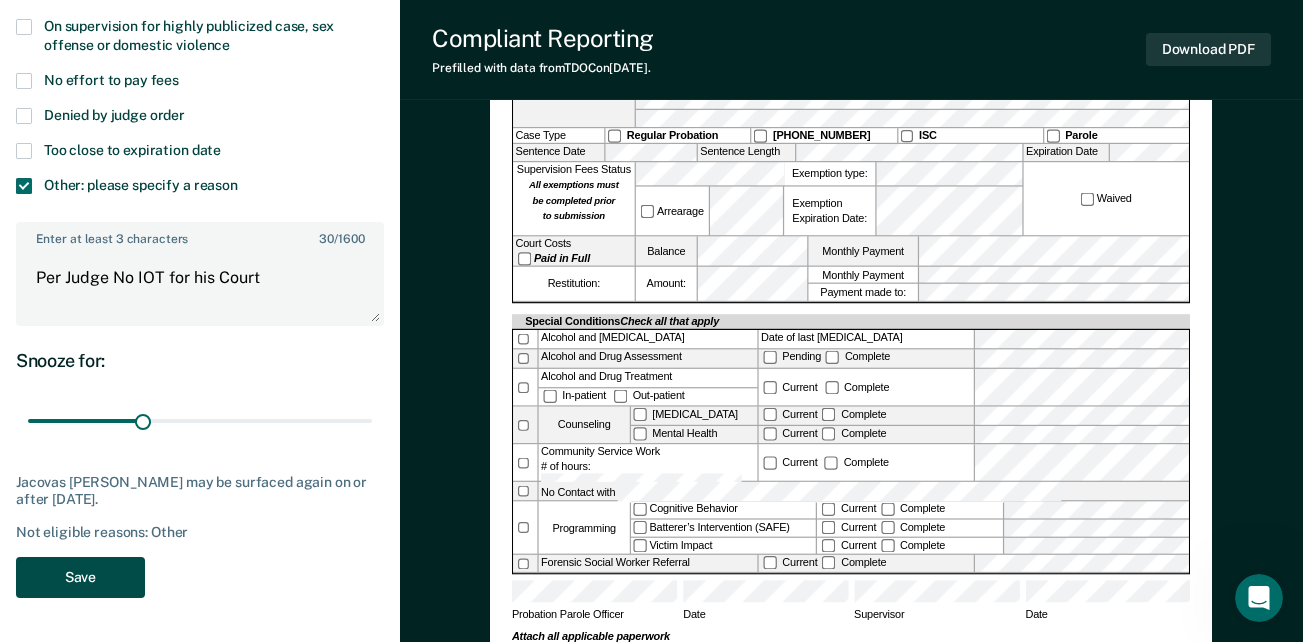 click on "Save" at bounding box center (80, 577) 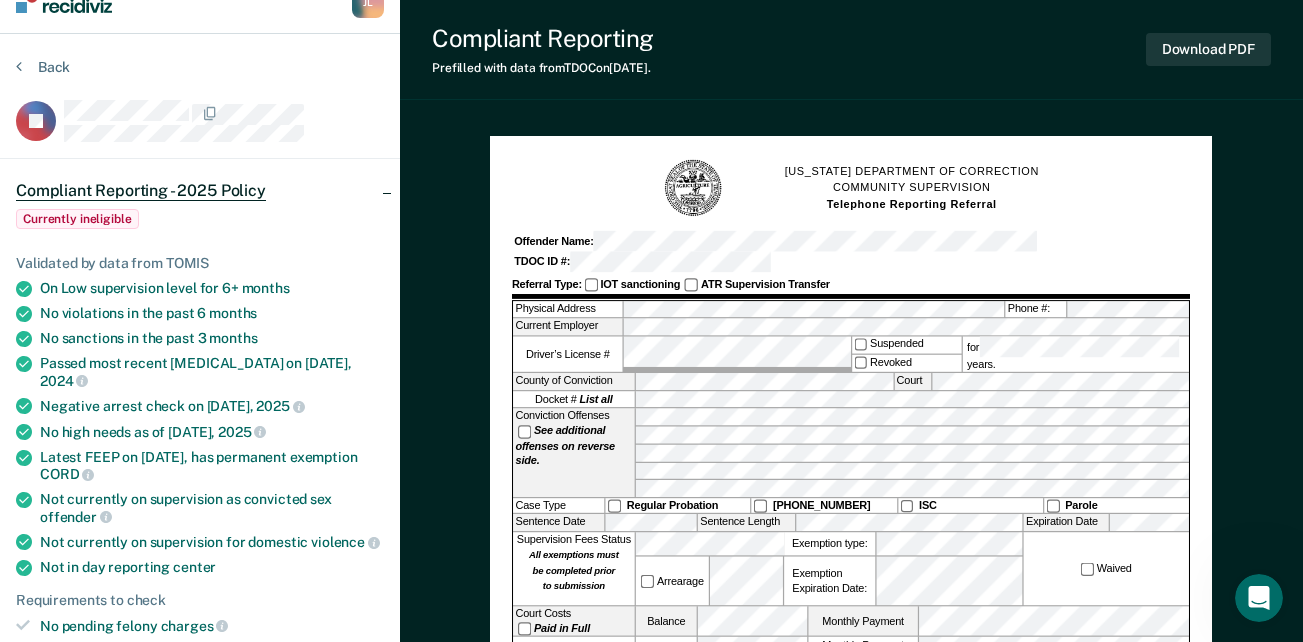 scroll, scrollTop: 0, scrollLeft: 0, axis: both 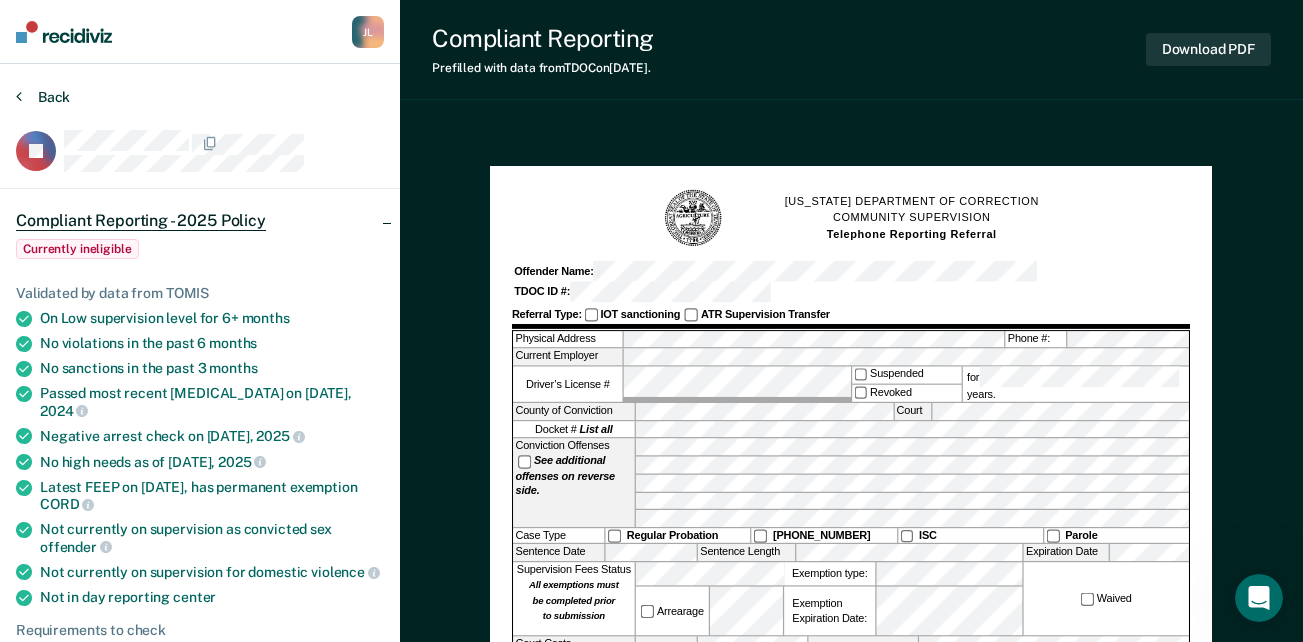 click on "Back" at bounding box center (43, 97) 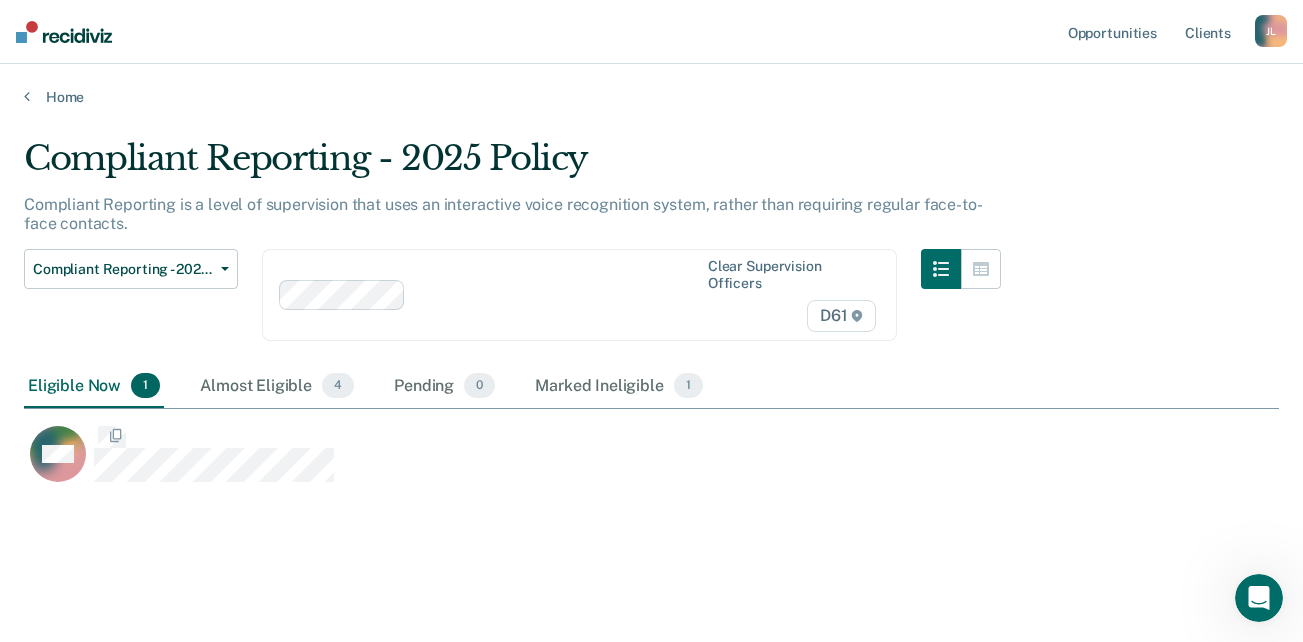 scroll, scrollTop: 16, scrollLeft: 16, axis: both 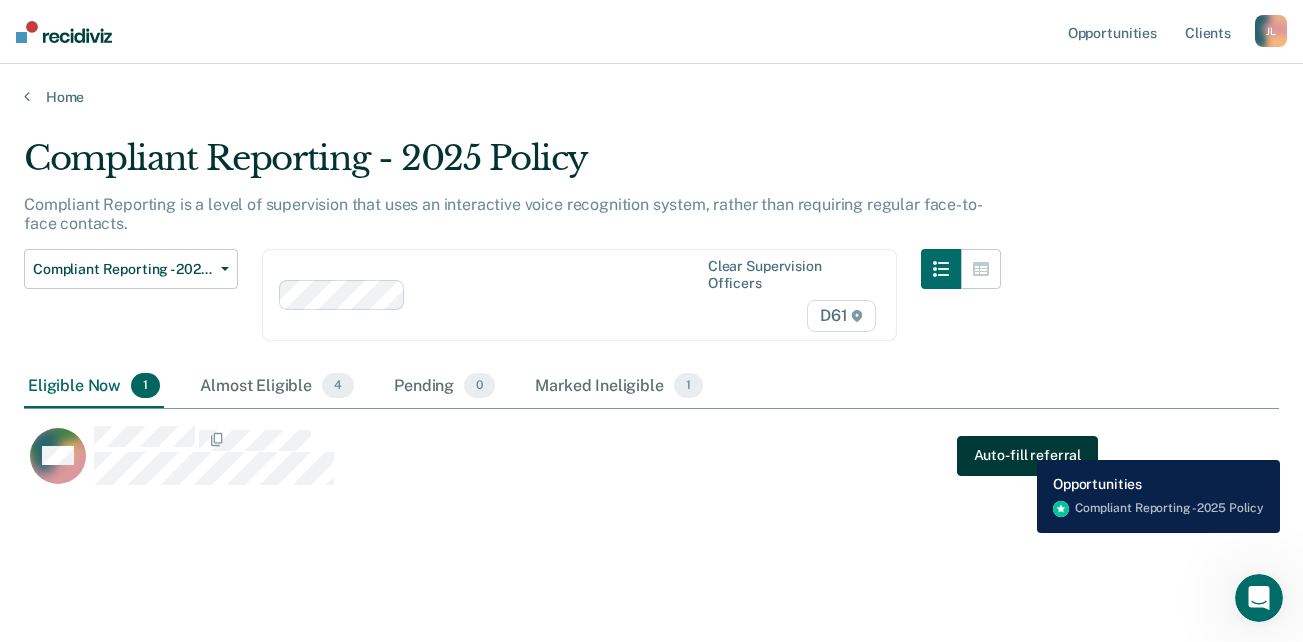 click on "Auto-fill referral" at bounding box center (1027, 456) 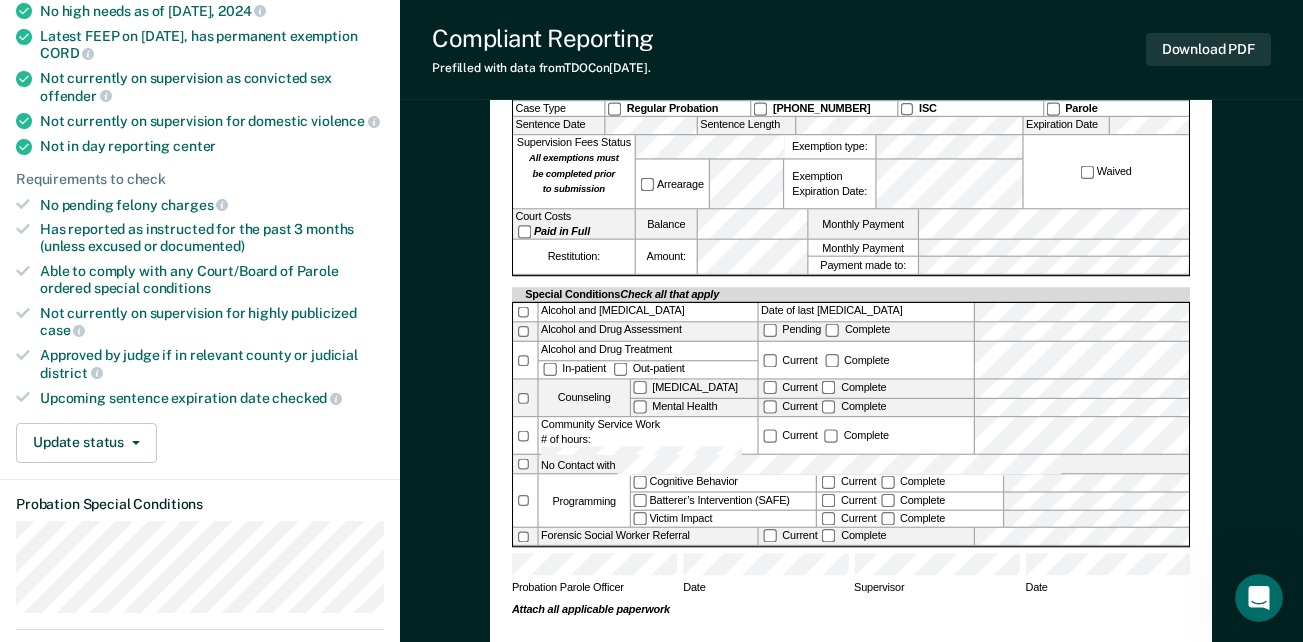 scroll, scrollTop: 400, scrollLeft: 0, axis: vertical 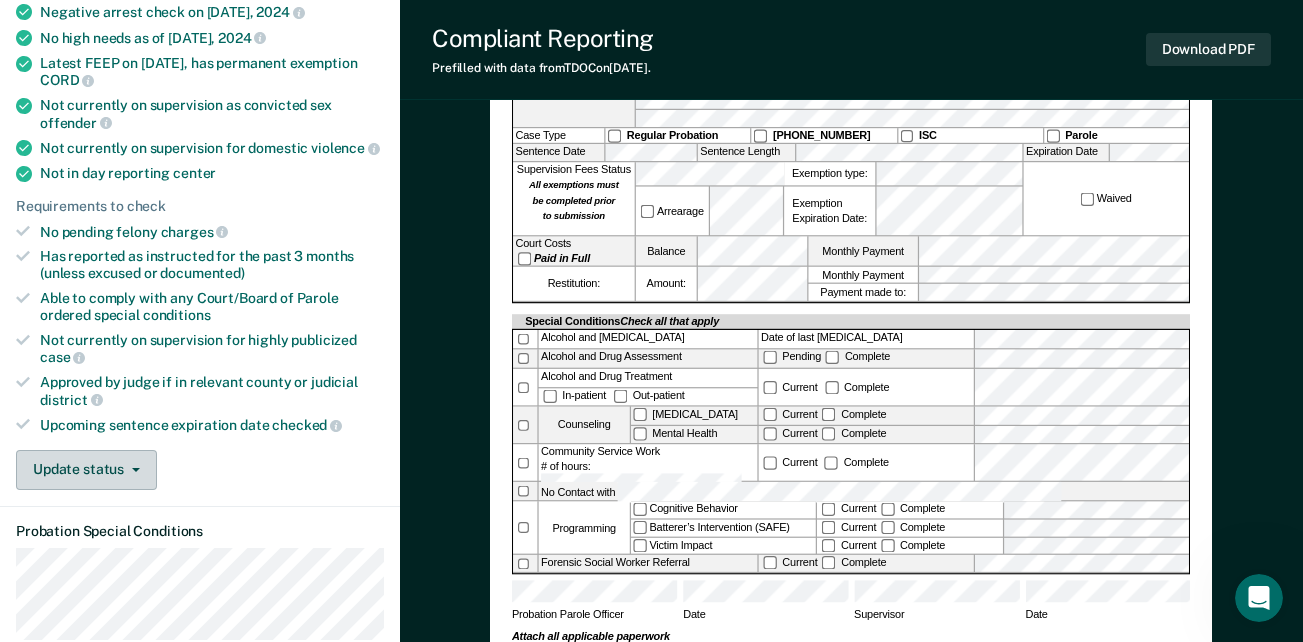 click on "Update status" at bounding box center [86, 470] 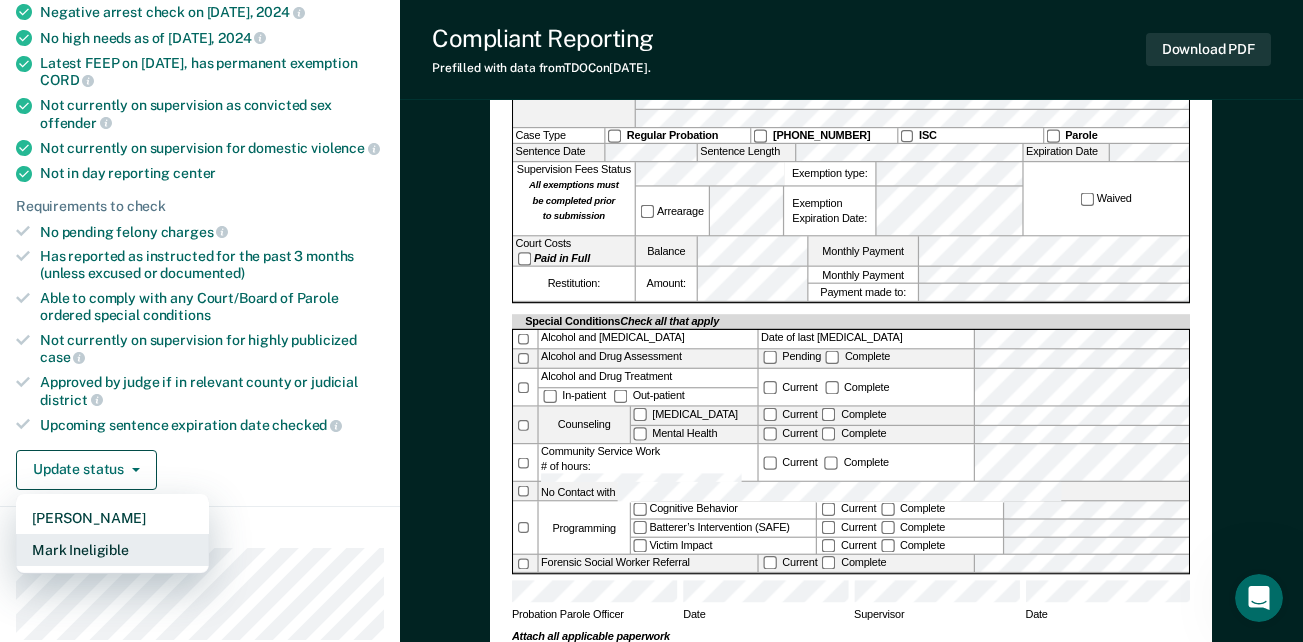 click on "Mark Ineligible" at bounding box center (112, 550) 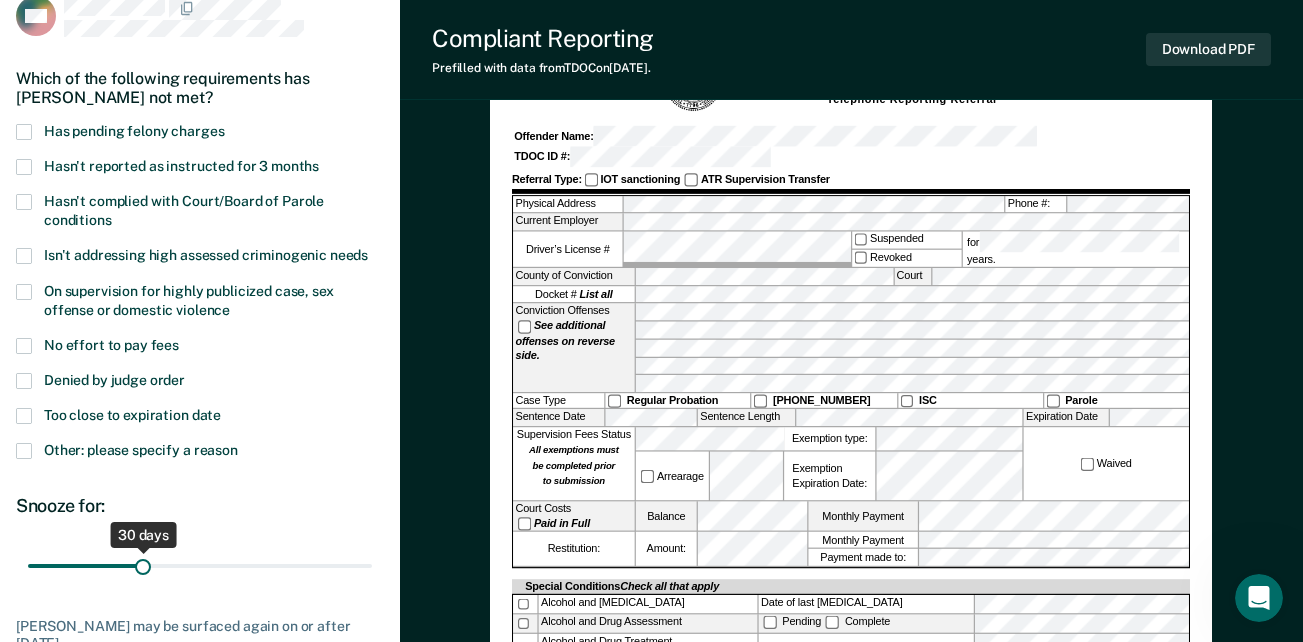 scroll, scrollTop: 100, scrollLeft: 0, axis: vertical 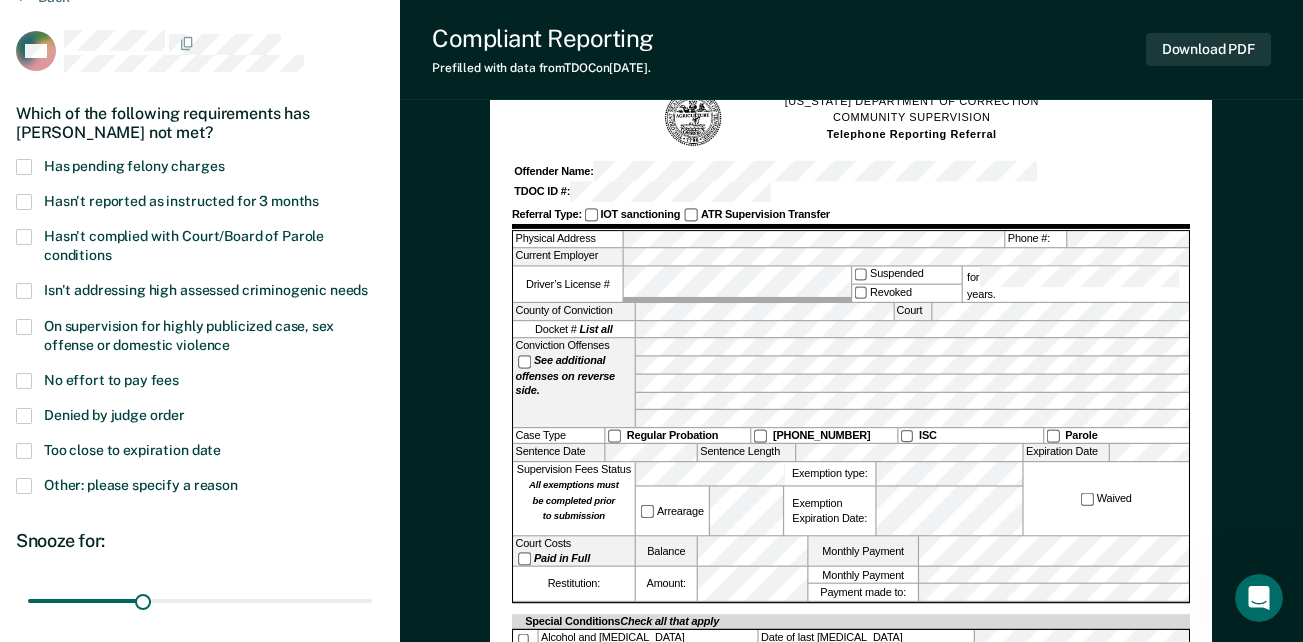 click at bounding box center (24, 381) 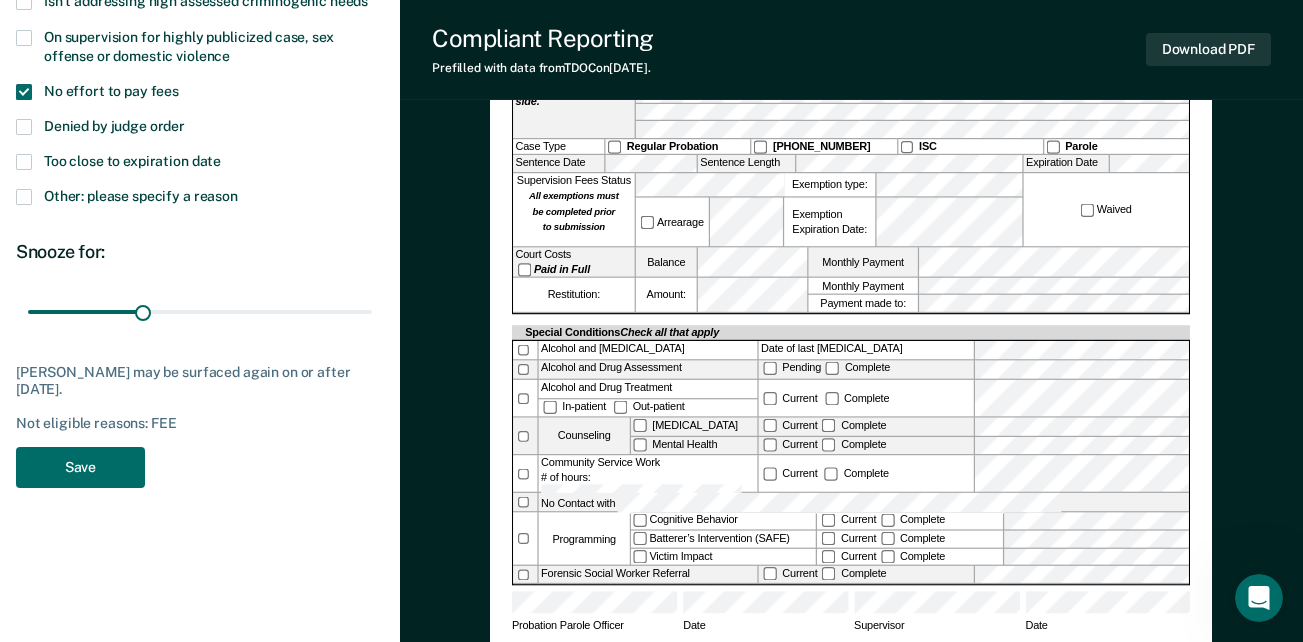scroll, scrollTop: 400, scrollLeft: 0, axis: vertical 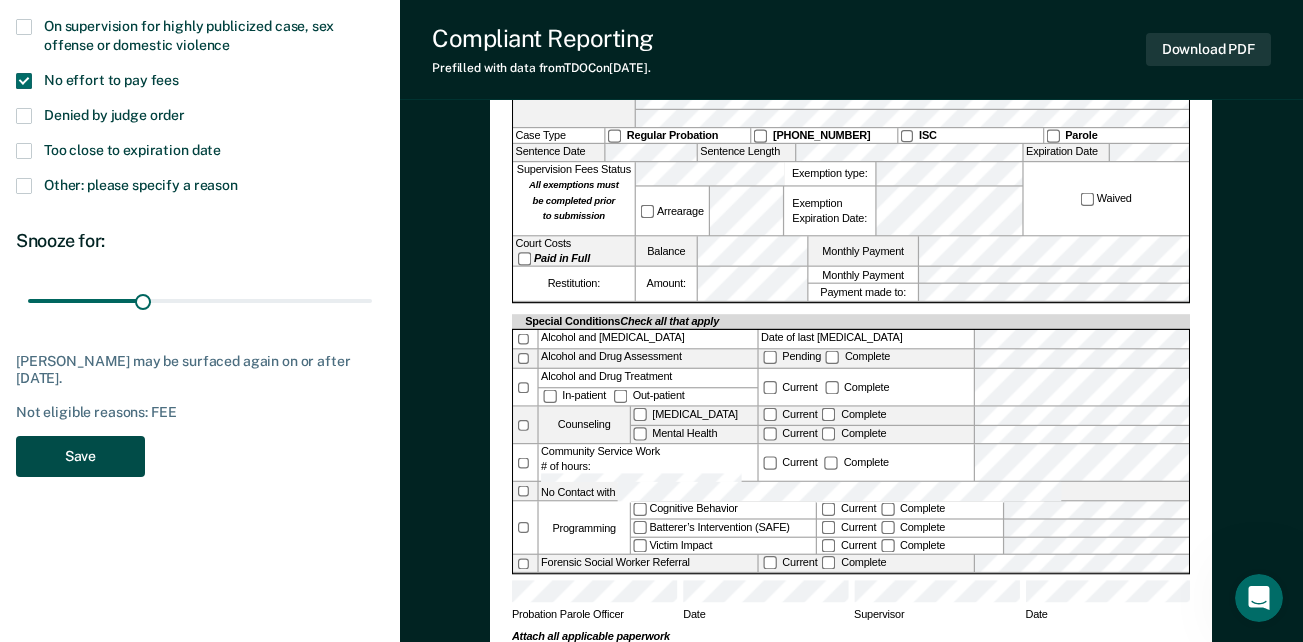 click on "Save" at bounding box center (80, 456) 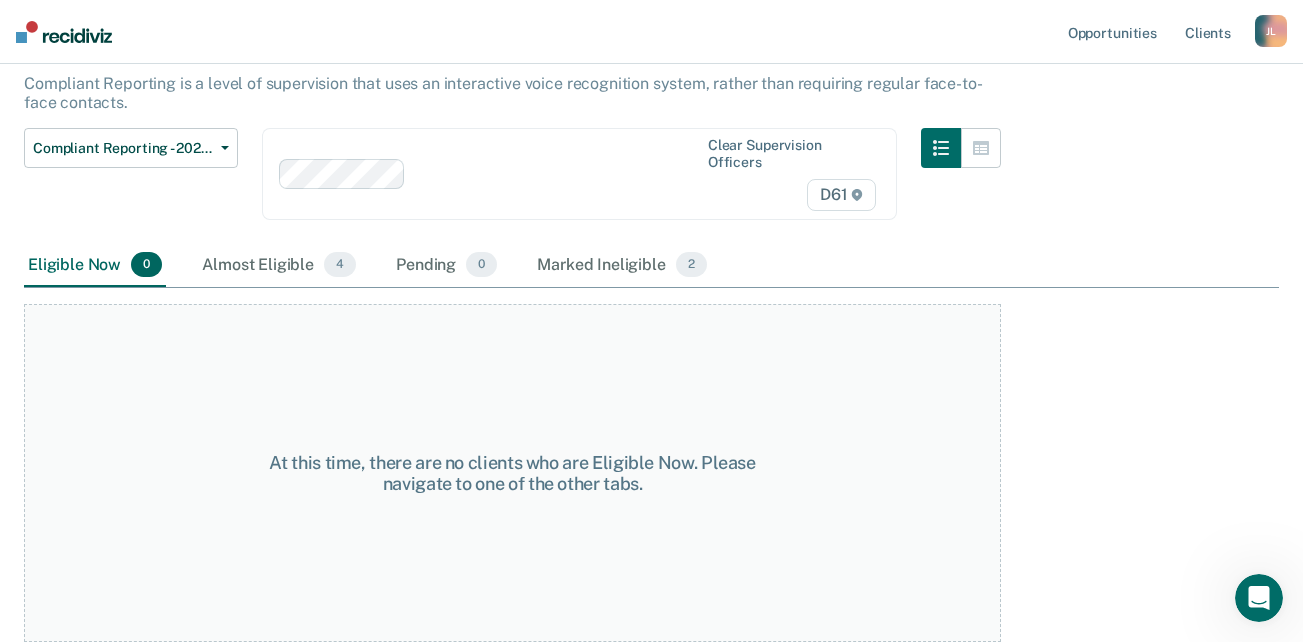 scroll, scrollTop: 0, scrollLeft: 0, axis: both 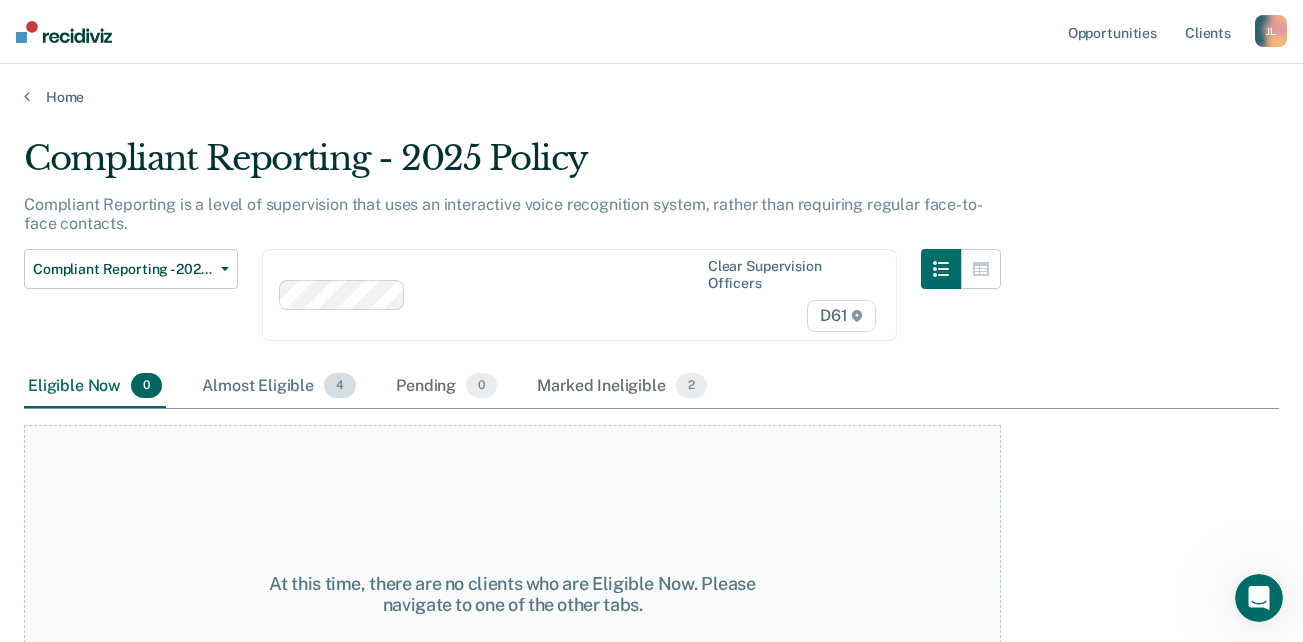 click on "Almost Eligible 4" at bounding box center [279, 387] 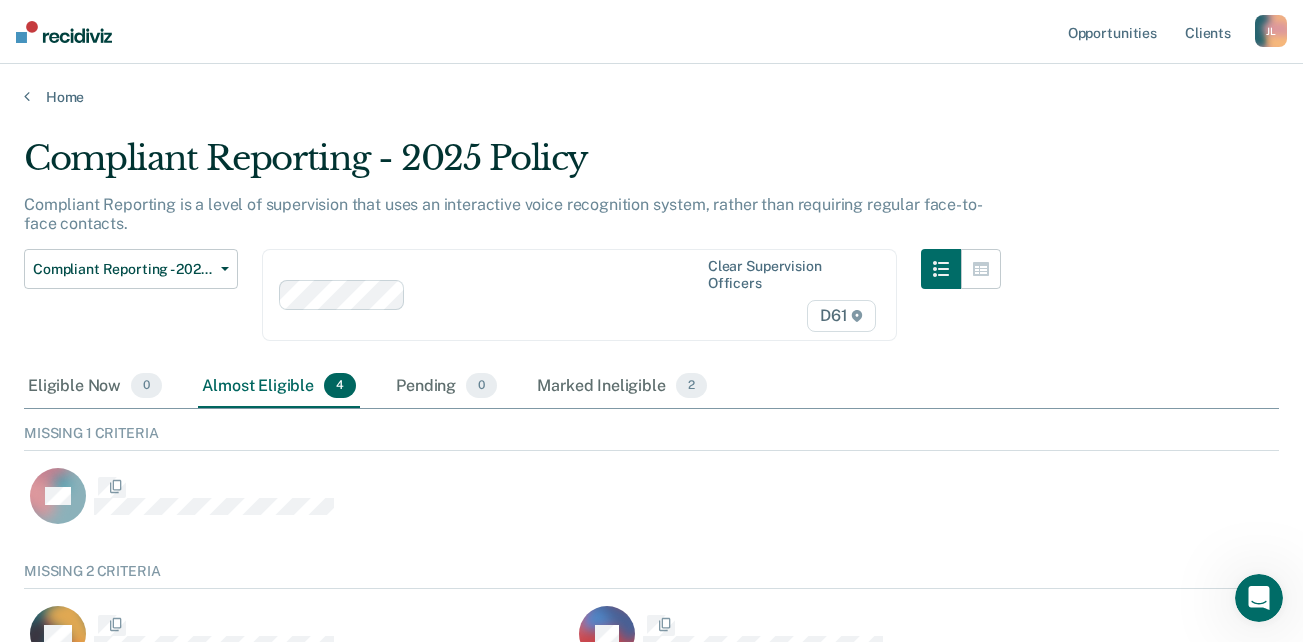 scroll, scrollTop: 16, scrollLeft: 16, axis: both 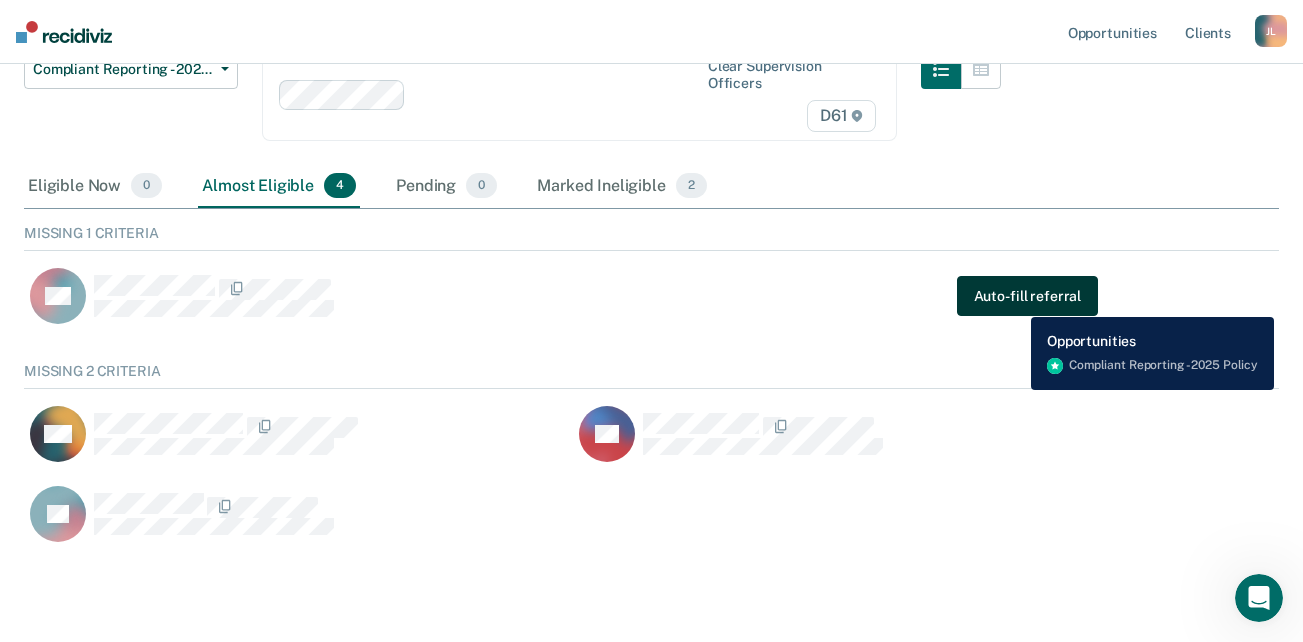 click on "Auto-fill referral" at bounding box center [1027, 296] 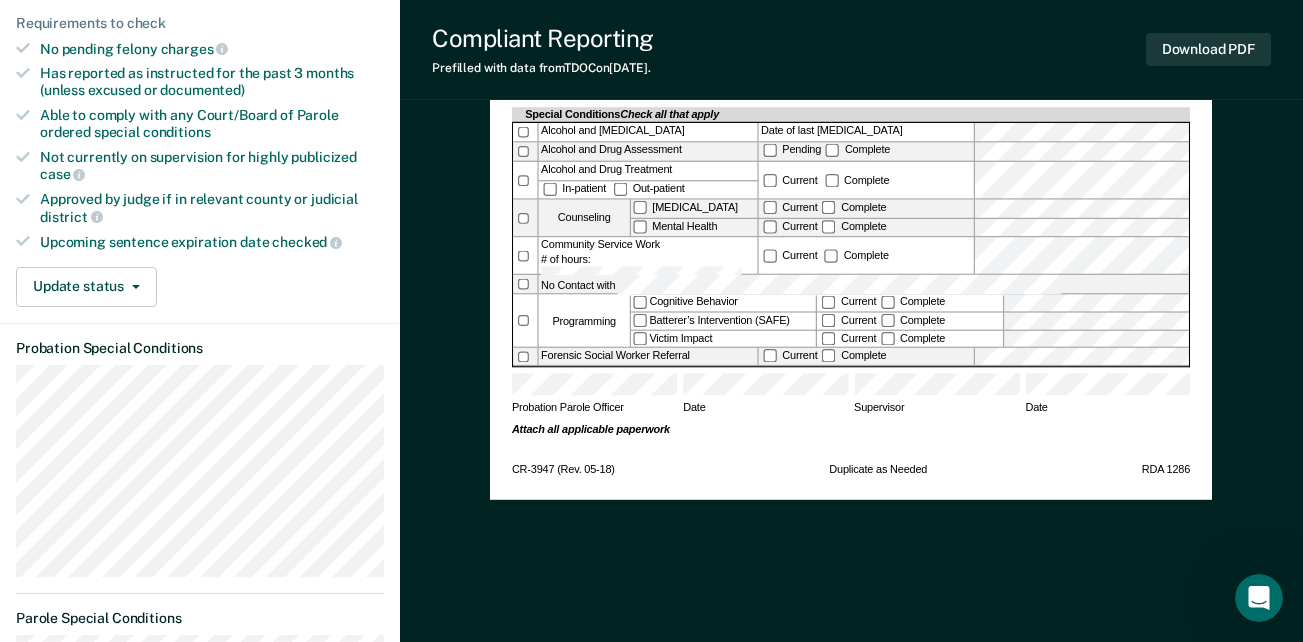 scroll, scrollTop: 600, scrollLeft: 0, axis: vertical 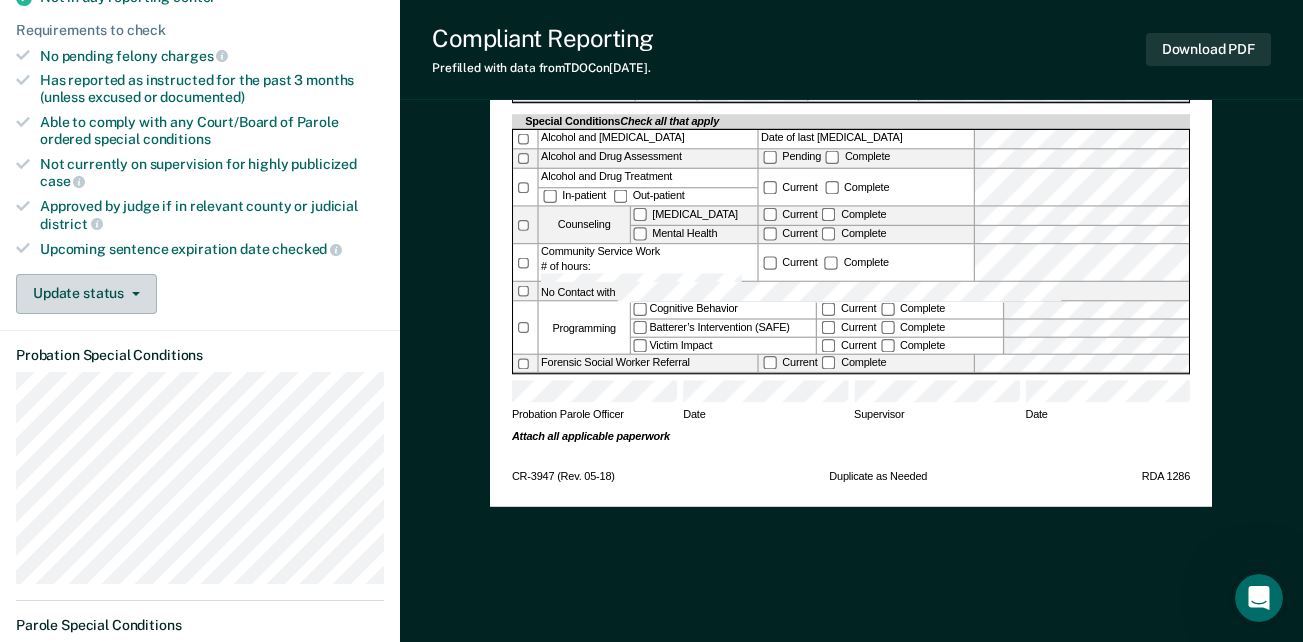 click on "Update status" at bounding box center (86, 294) 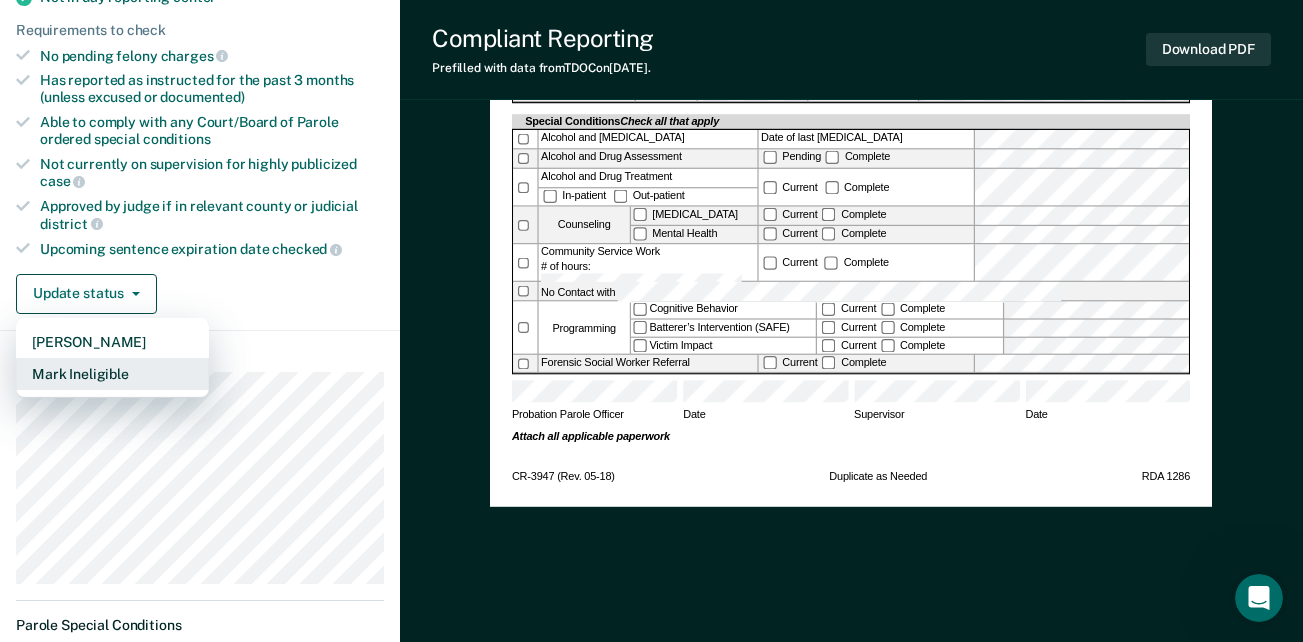 click on "Mark Ineligible" at bounding box center [112, 374] 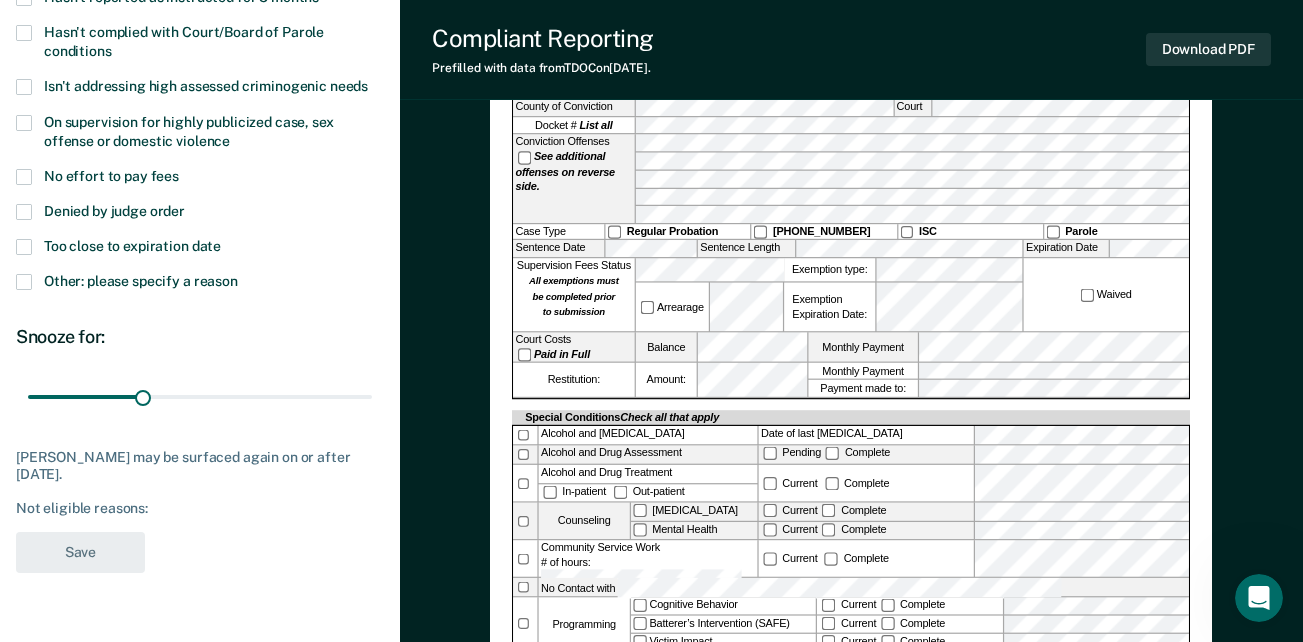scroll, scrollTop: 300, scrollLeft: 0, axis: vertical 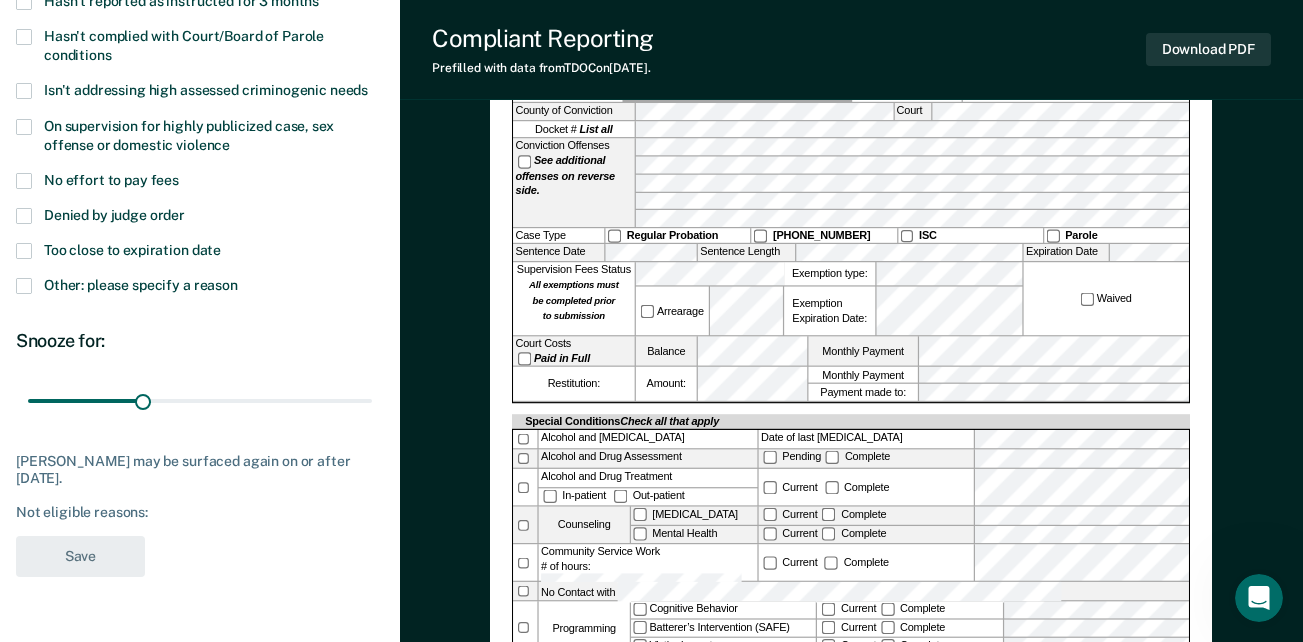 click at bounding box center (24, 216) 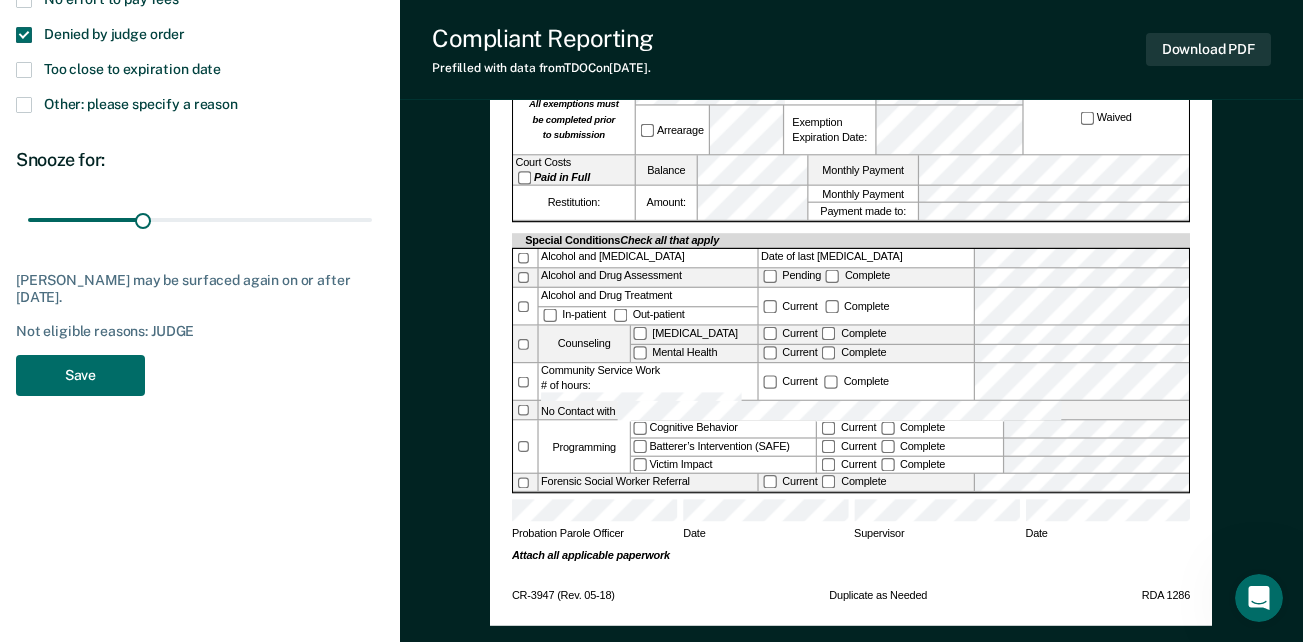 scroll, scrollTop: 500, scrollLeft: 0, axis: vertical 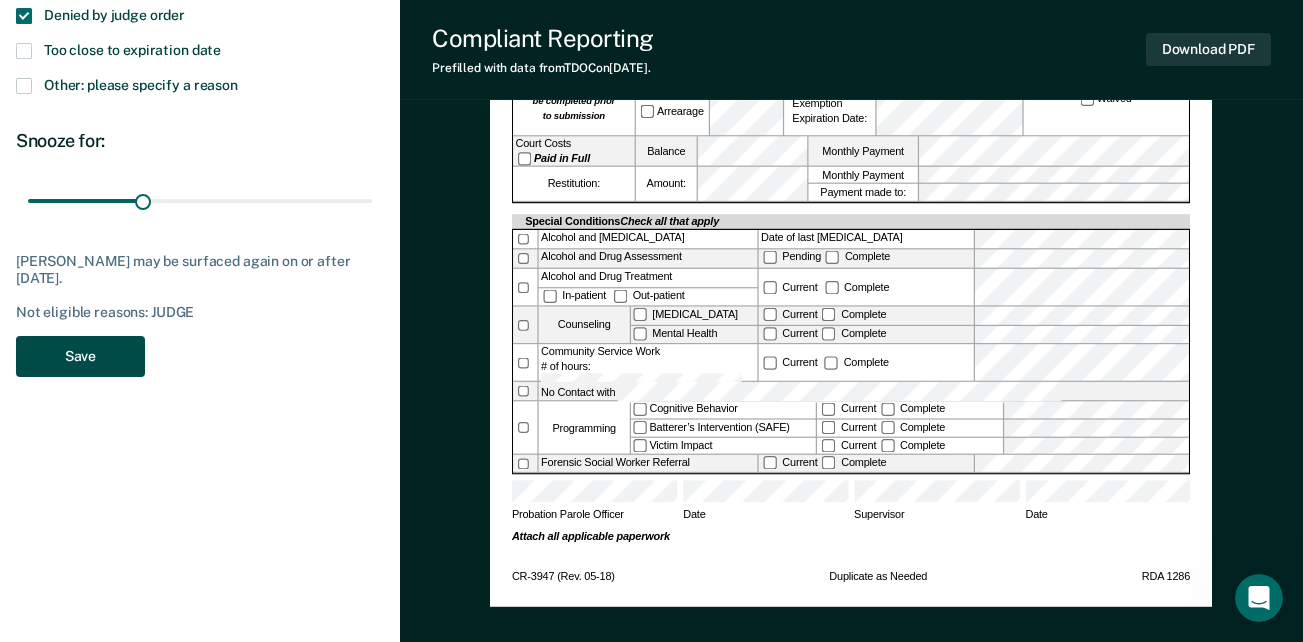 click on "Save" at bounding box center [80, 356] 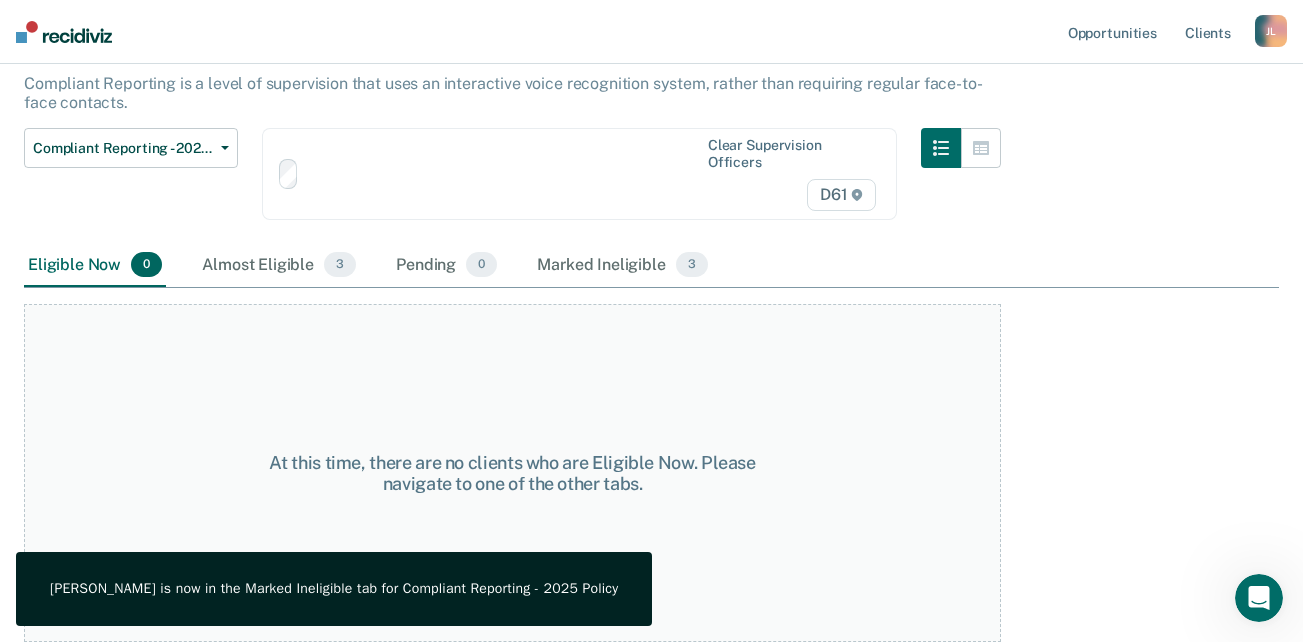 scroll, scrollTop: 121, scrollLeft: 0, axis: vertical 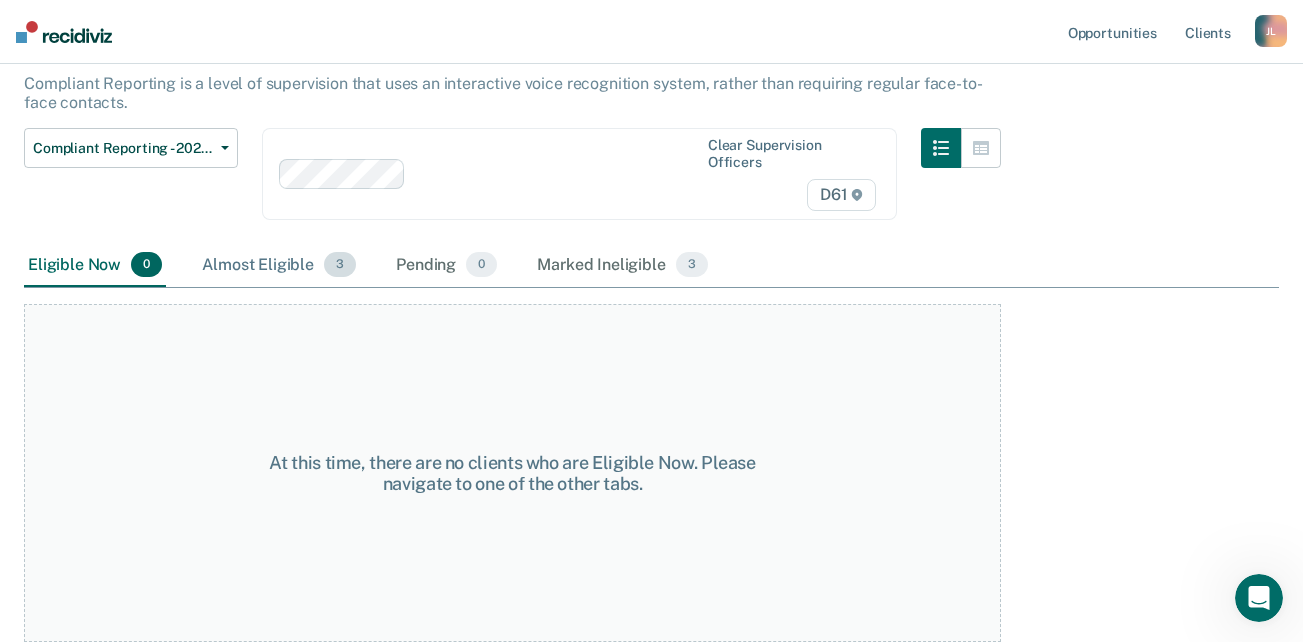 click on "Almost Eligible 3" at bounding box center (279, 266) 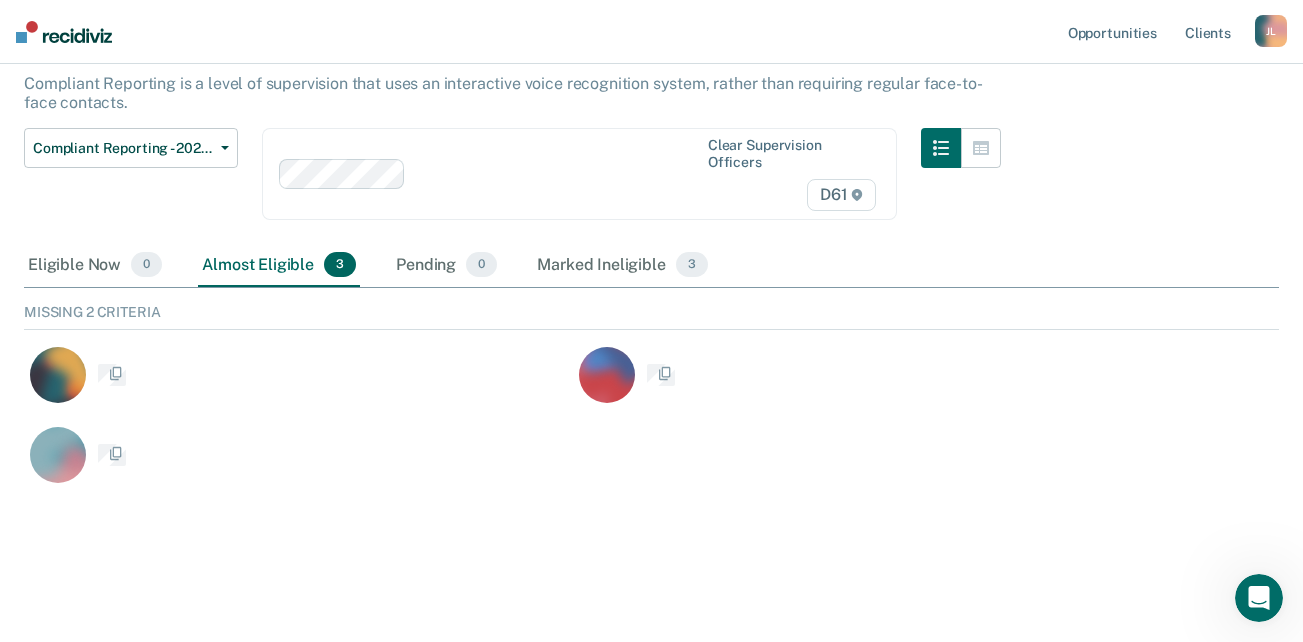 scroll, scrollTop: 0, scrollLeft: 0, axis: both 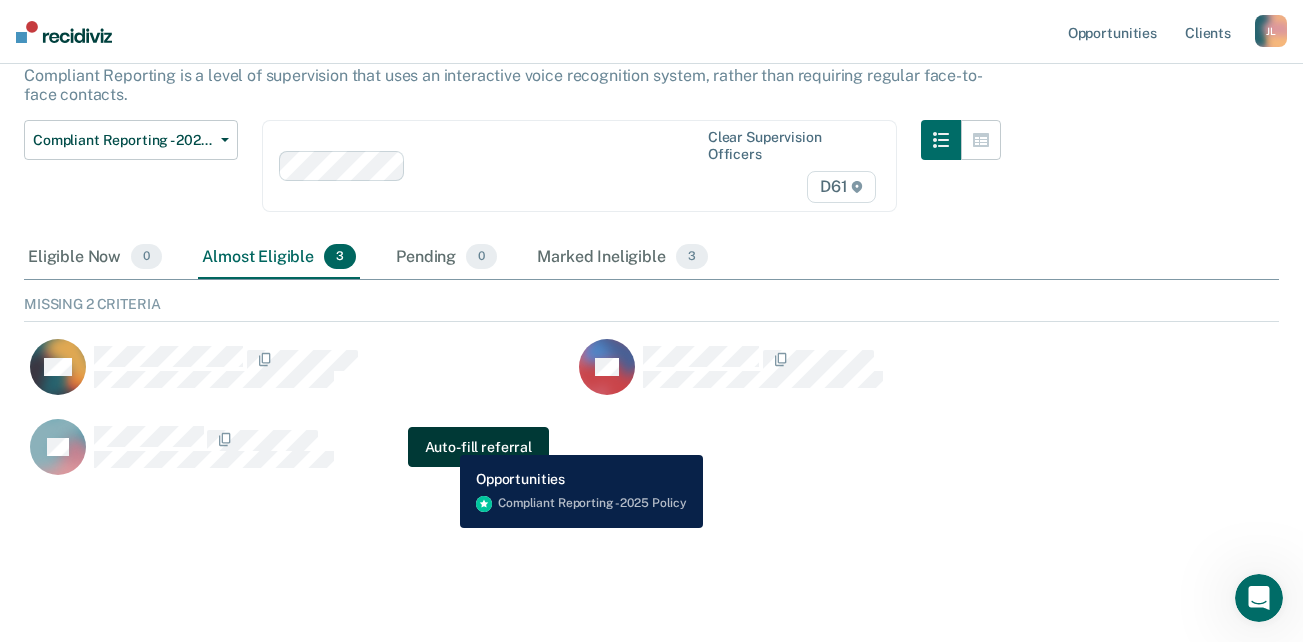click on "Auto-fill referral" at bounding box center (478, 447) 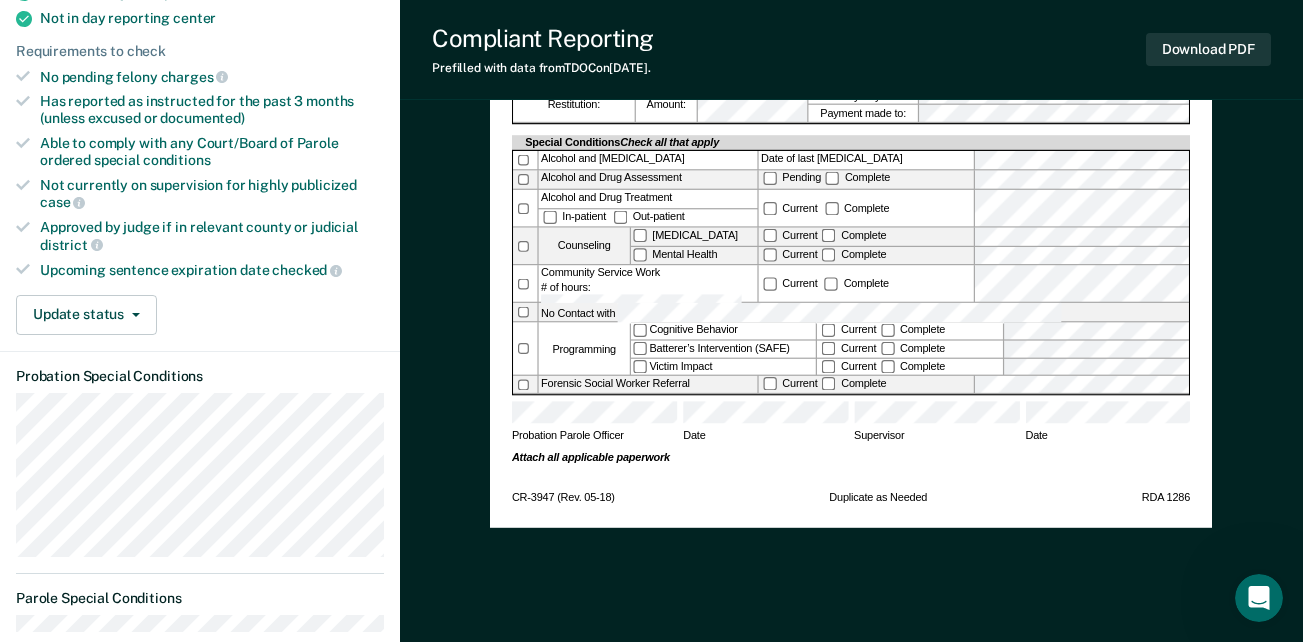 scroll, scrollTop: 600, scrollLeft: 0, axis: vertical 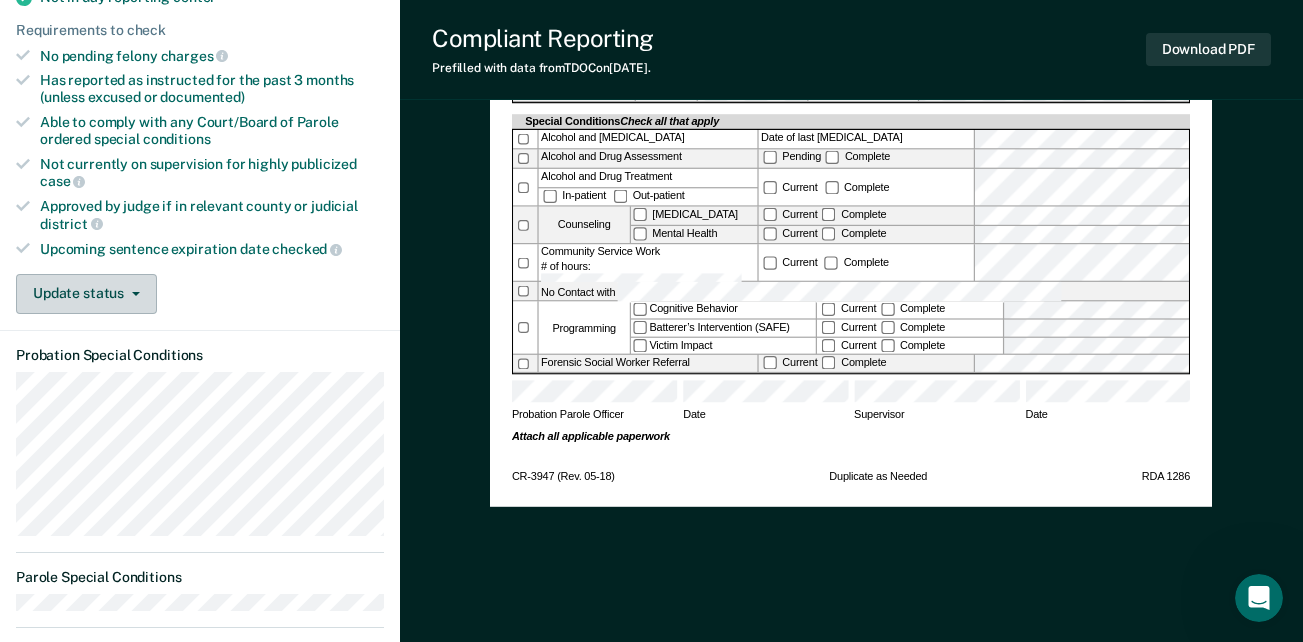 click on "Update status" at bounding box center (86, 294) 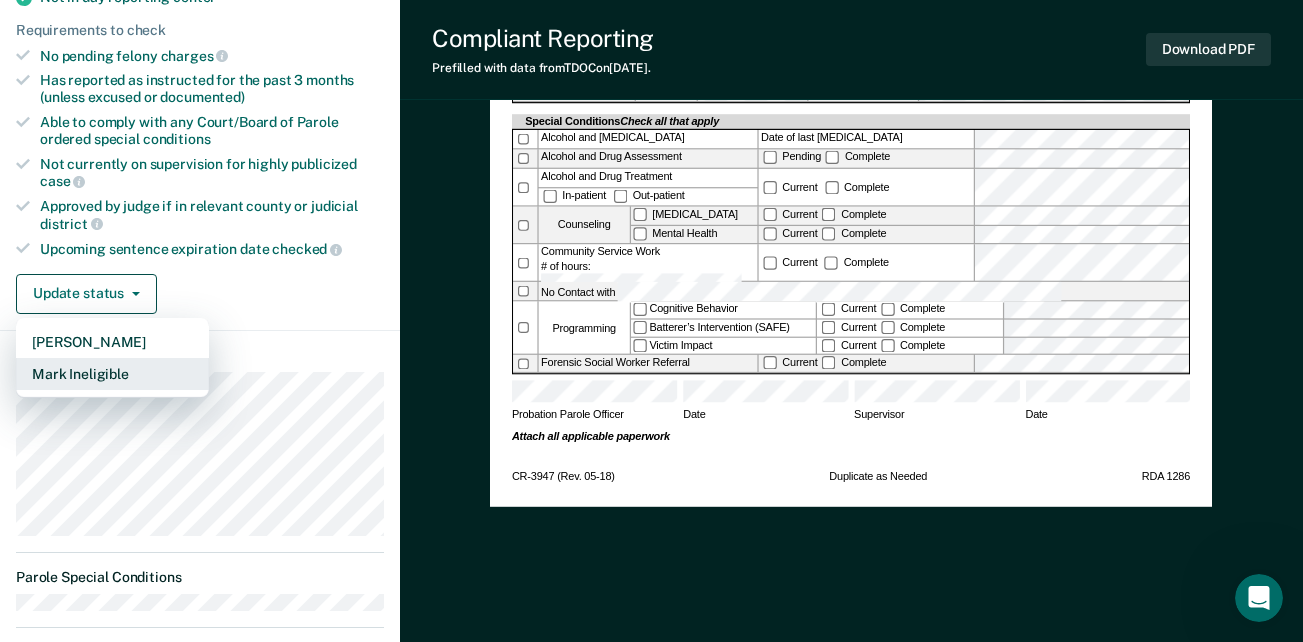 click on "Mark Ineligible" at bounding box center (112, 374) 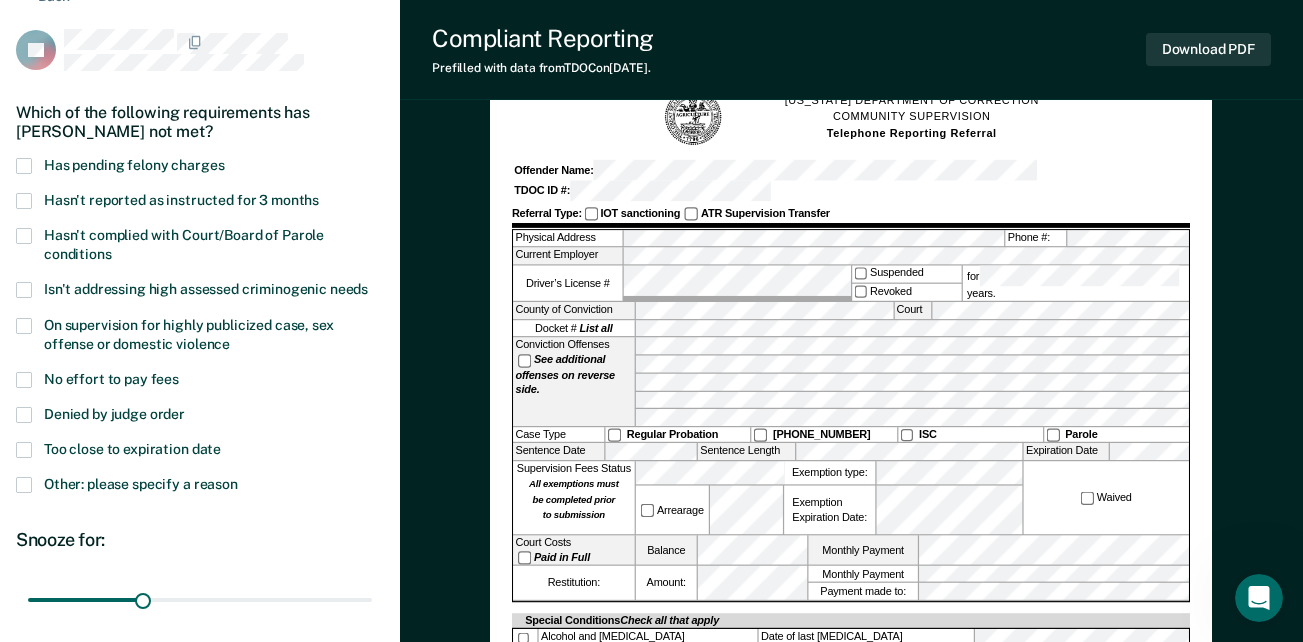 scroll, scrollTop: 200, scrollLeft: 0, axis: vertical 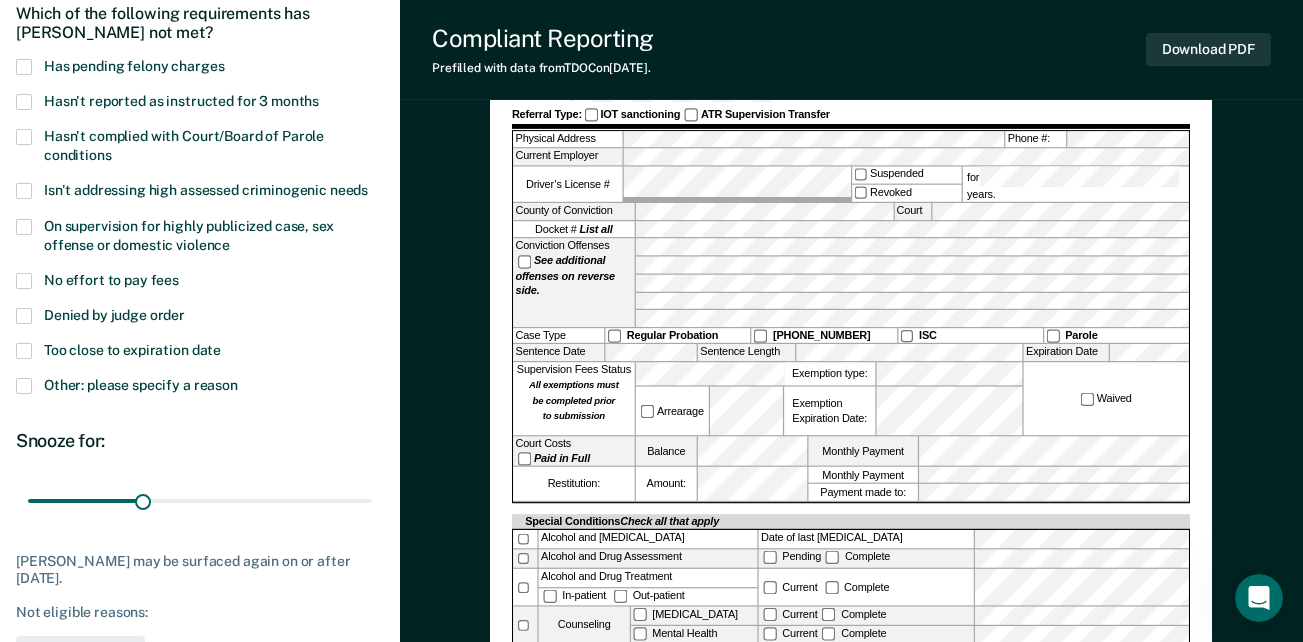 click at bounding box center (24, 386) 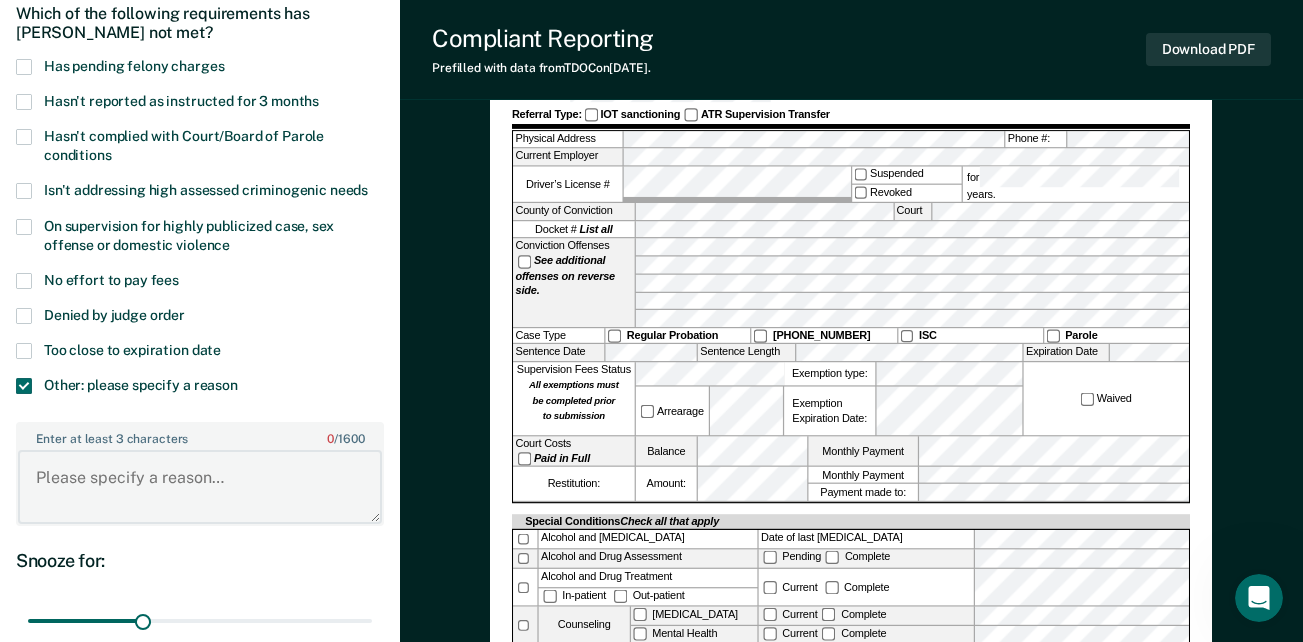 click on "Enter at least 3 characters 0  /  1600" at bounding box center [200, 487] 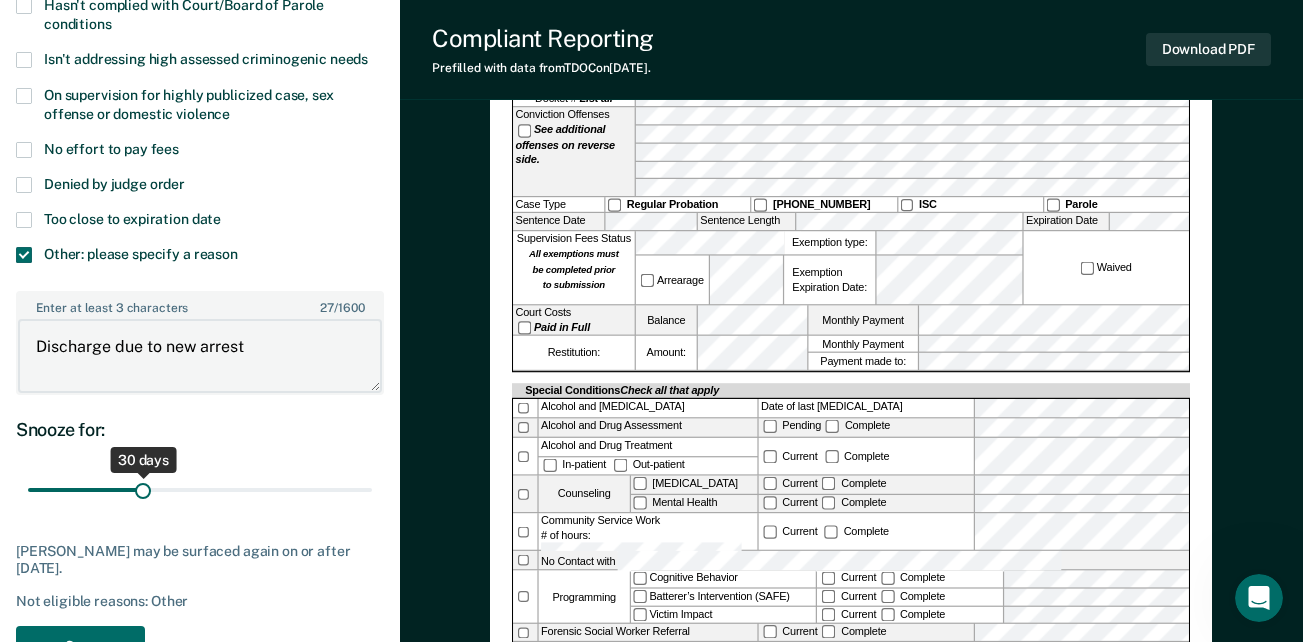 scroll, scrollTop: 400, scrollLeft: 0, axis: vertical 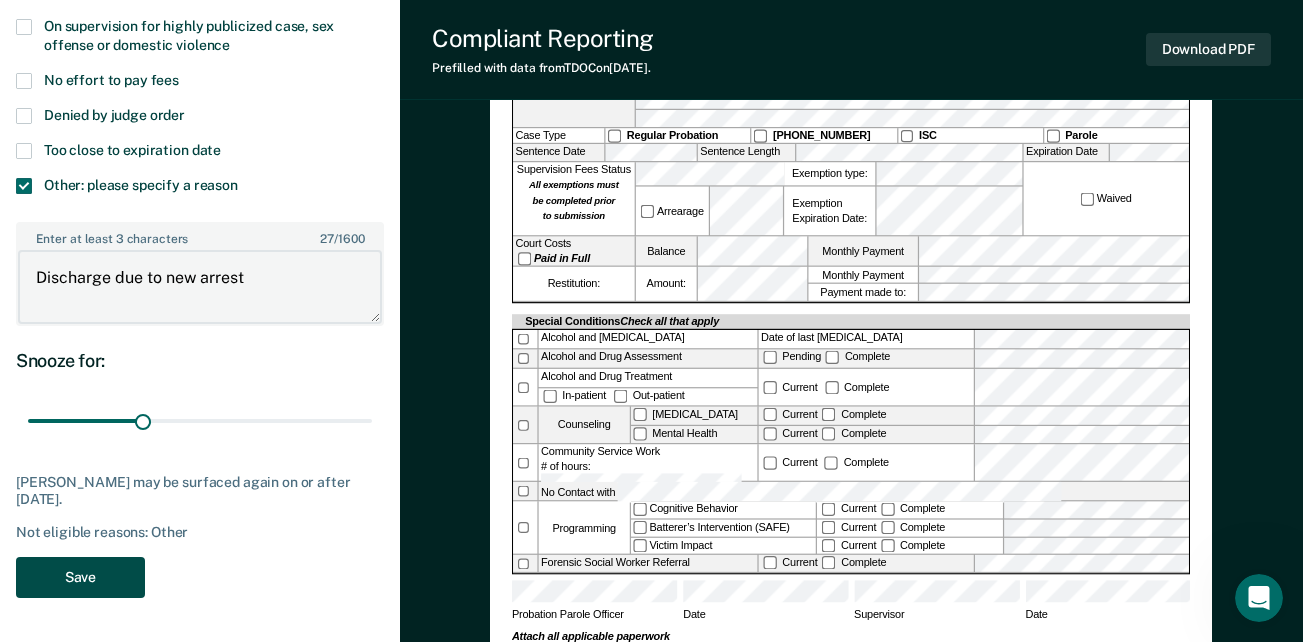 type on "Discharge due to new arrest" 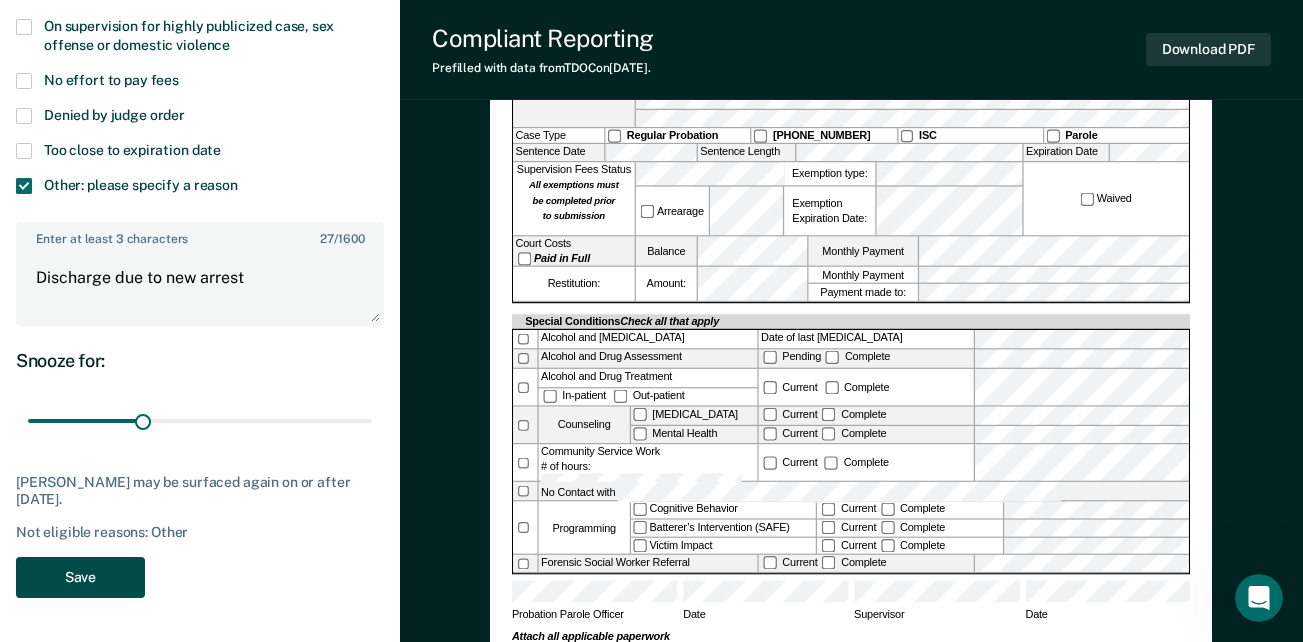click on "Save" at bounding box center (80, 577) 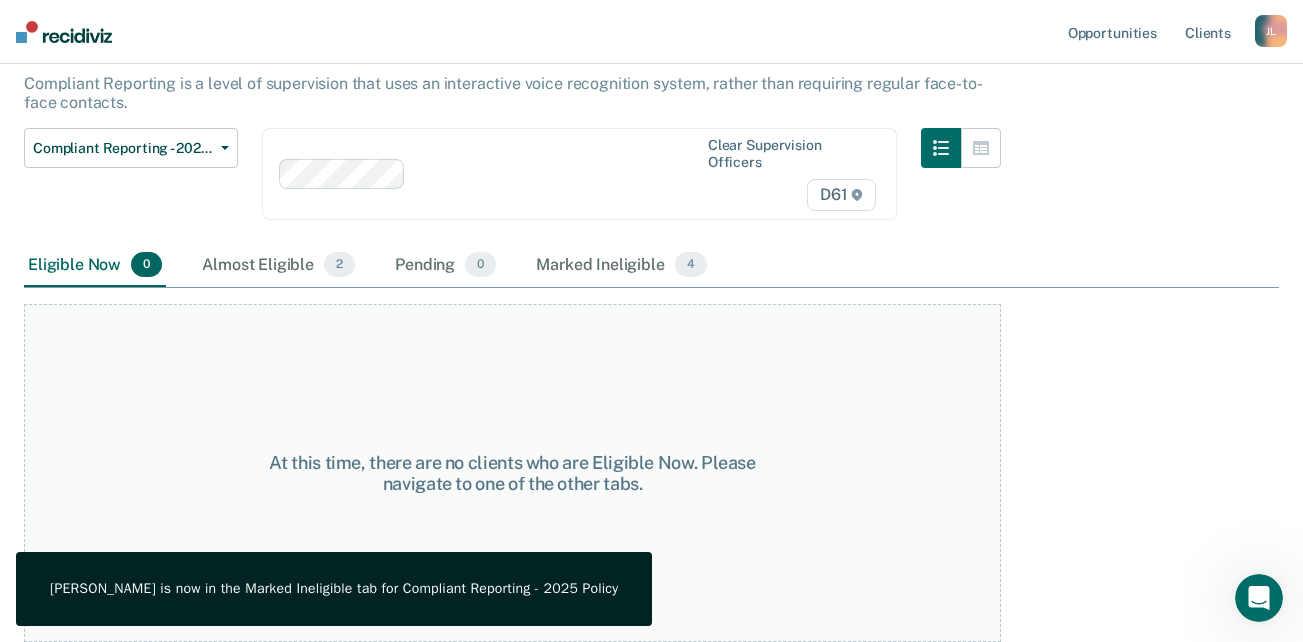 scroll, scrollTop: 121, scrollLeft: 0, axis: vertical 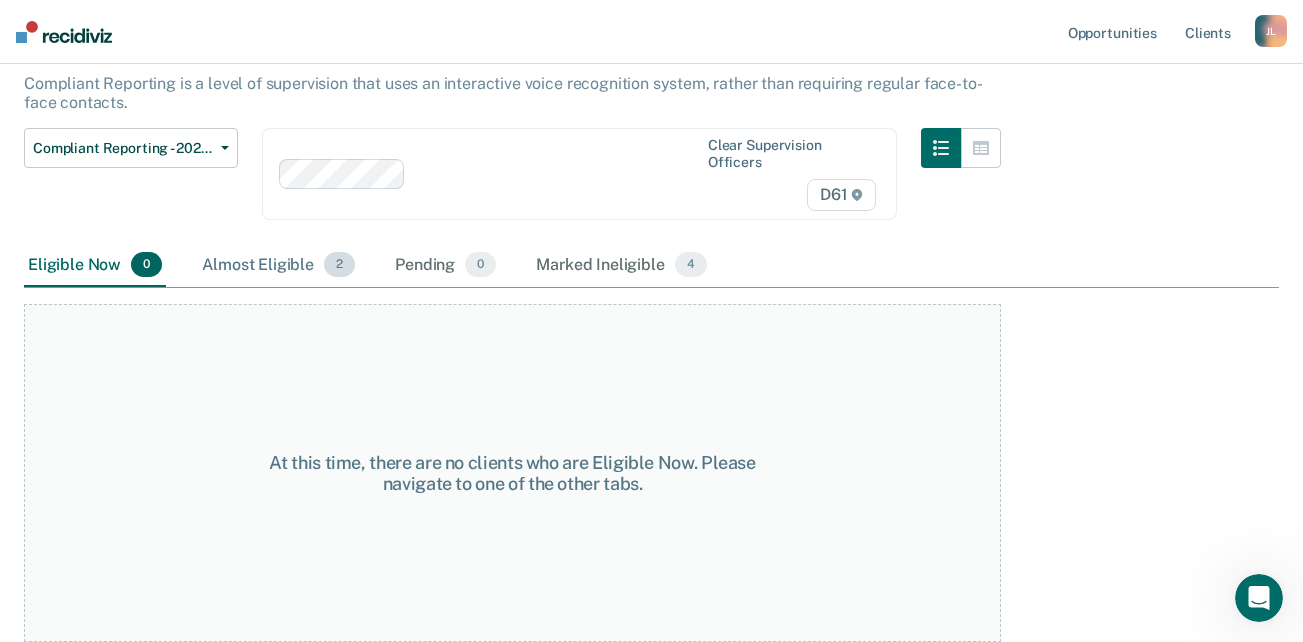 click on "Almost Eligible 2" at bounding box center [278, 266] 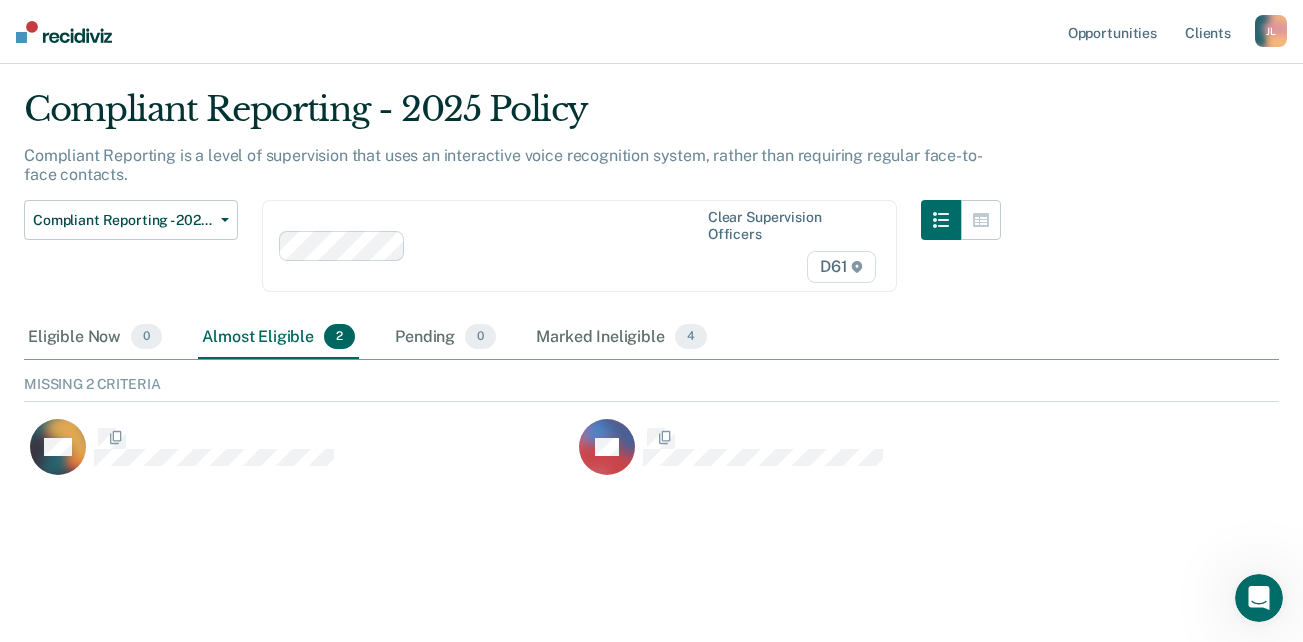 scroll, scrollTop: 0, scrollLeft: 0, axis: both 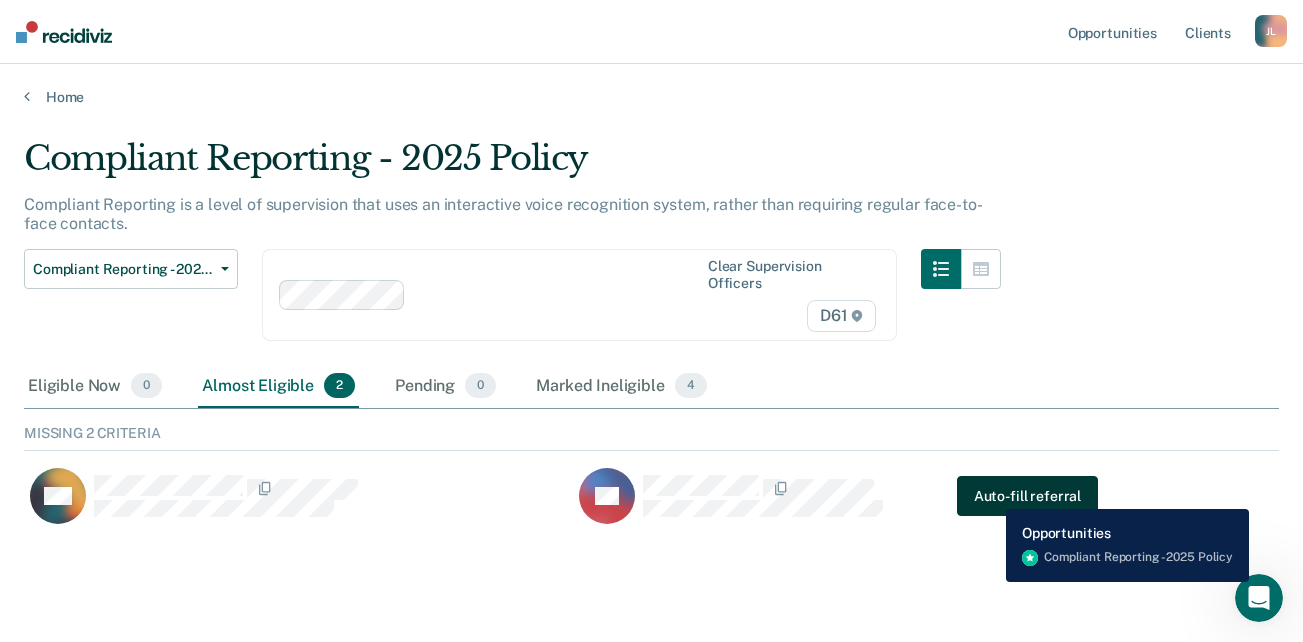 click on "Auto-fill referral" at bounding box center [1027, 496] 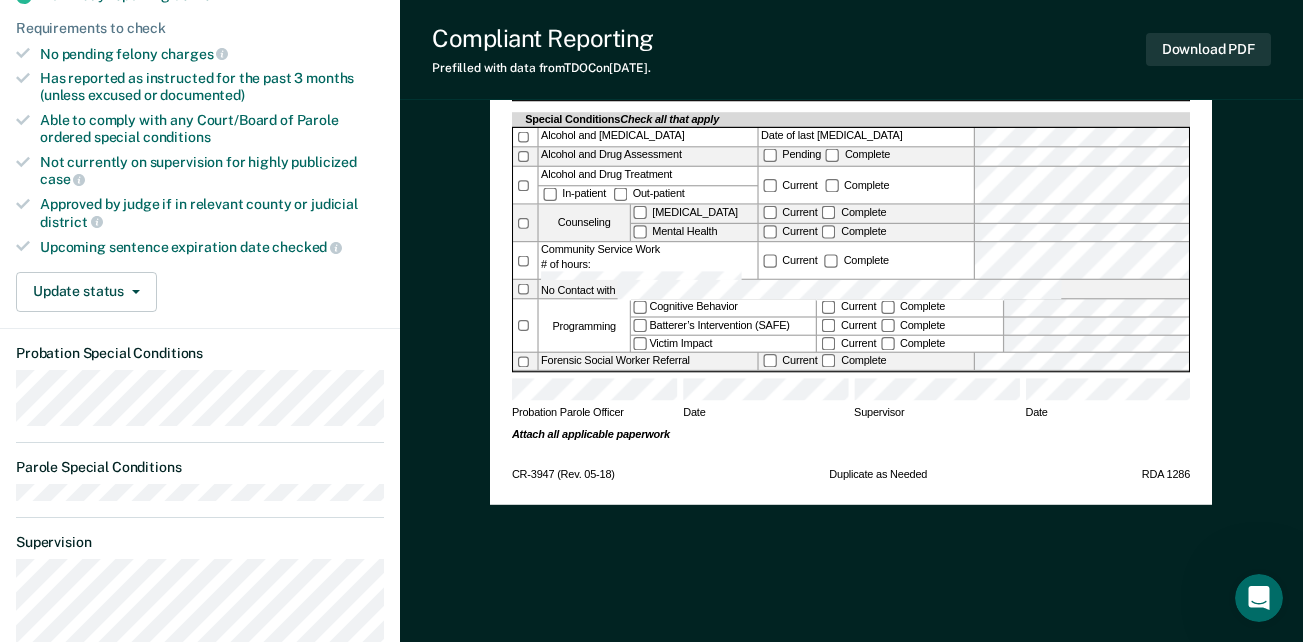 scroll, scrollTop: 600, scrollLeft: 0, axis: vertical 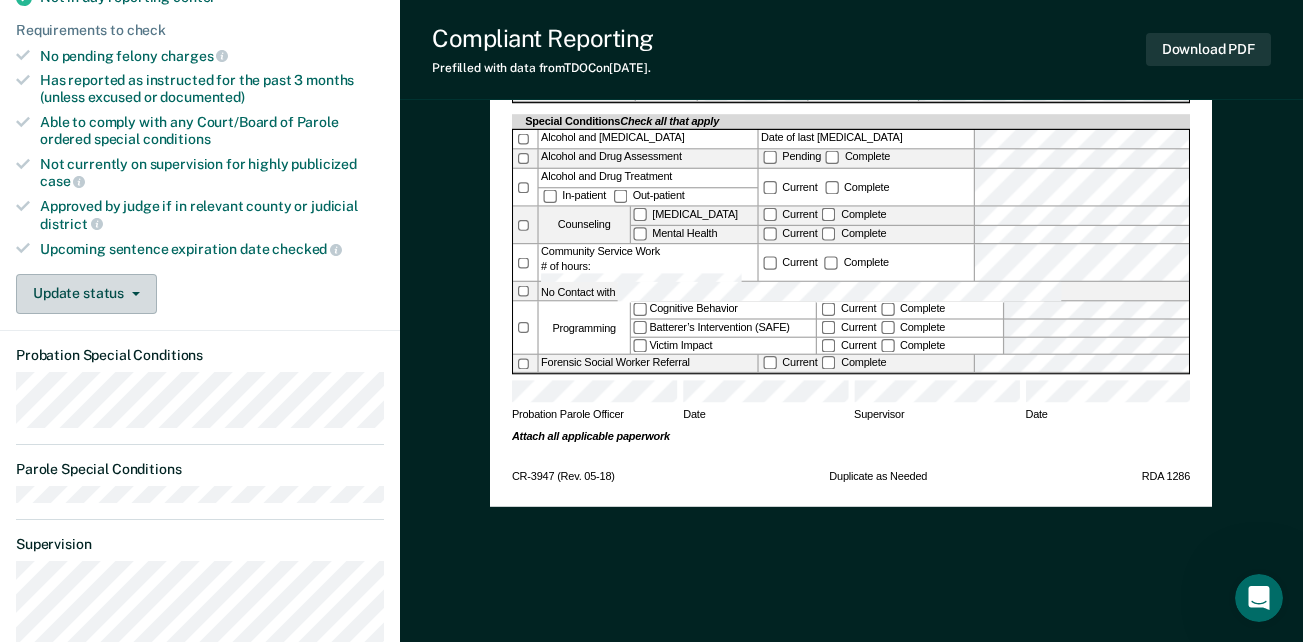 click at bounding box center (132, 294) 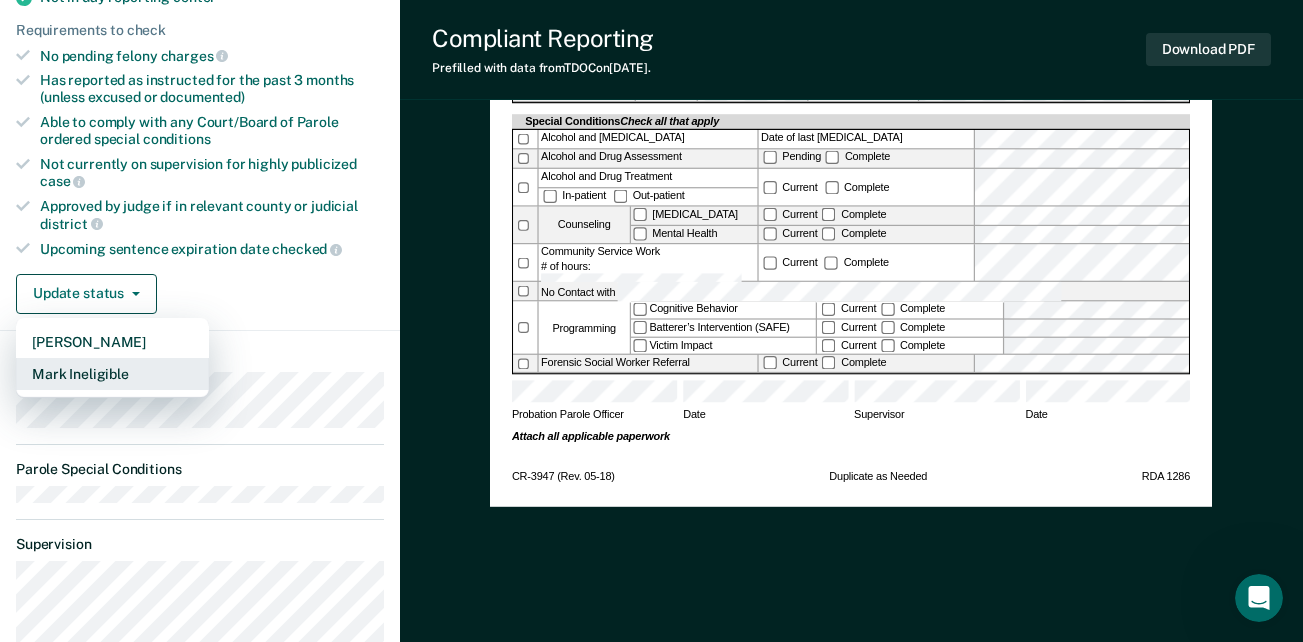click on "Mark Ineligible" at bounding box center [112, 374] 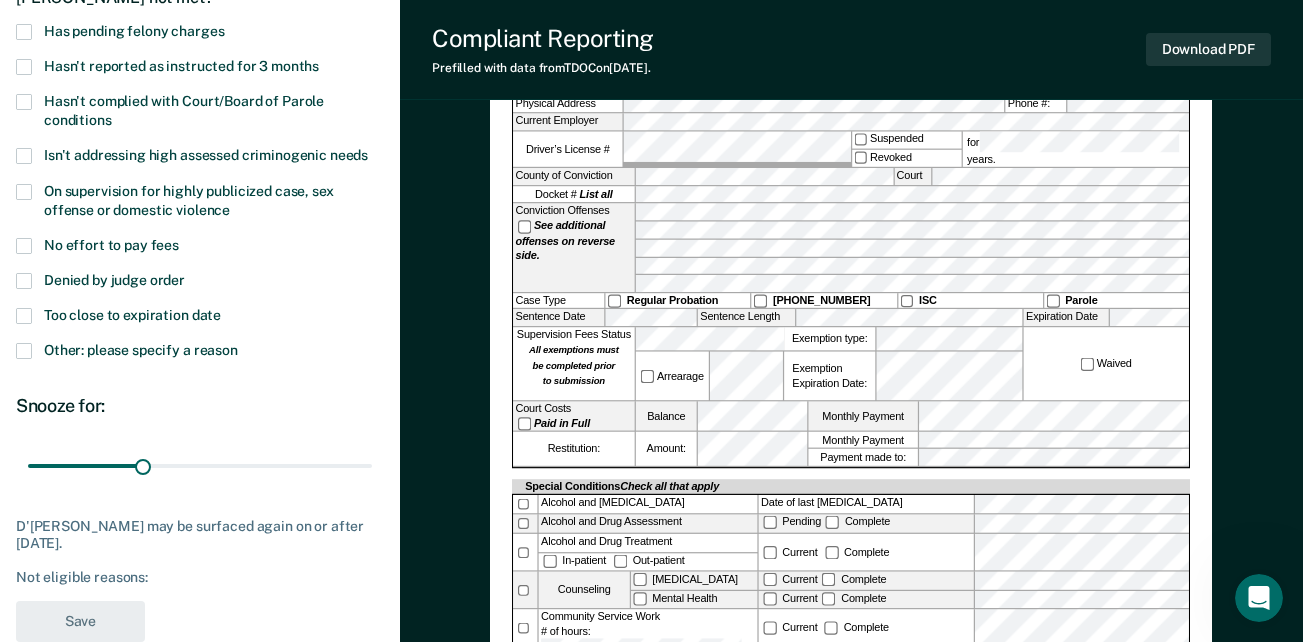 scroll, scrollTop: 200, scrollLeft: 0, axis: vertical 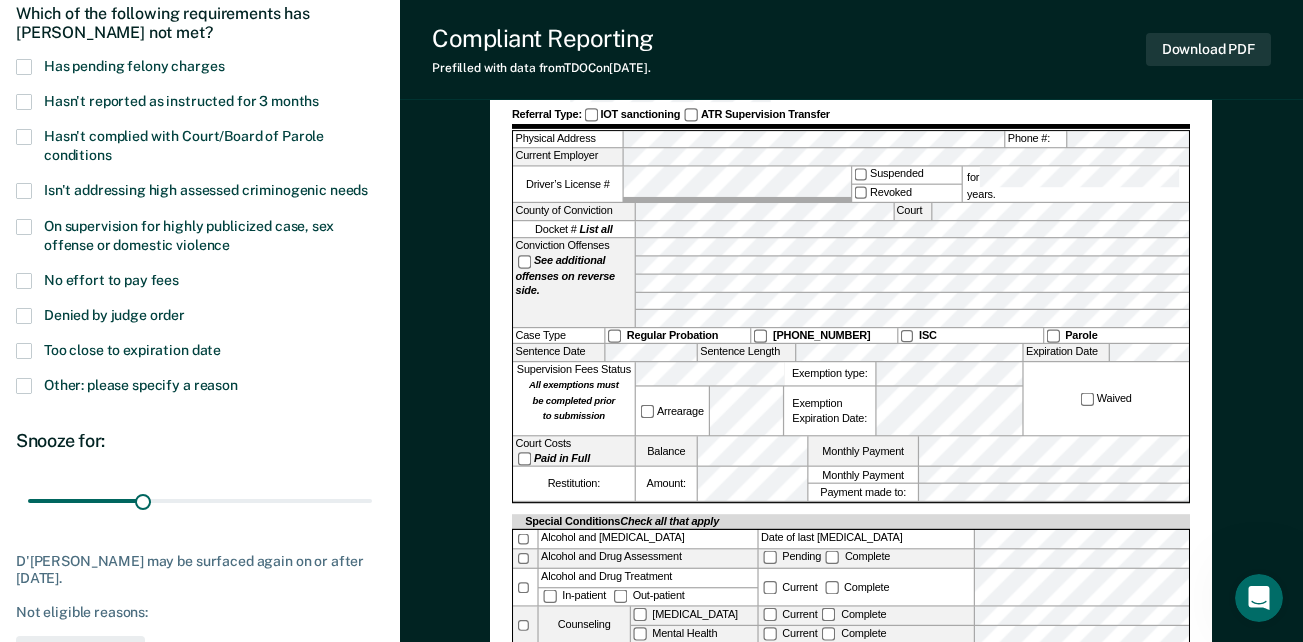 click at bounding box center (24, 281) 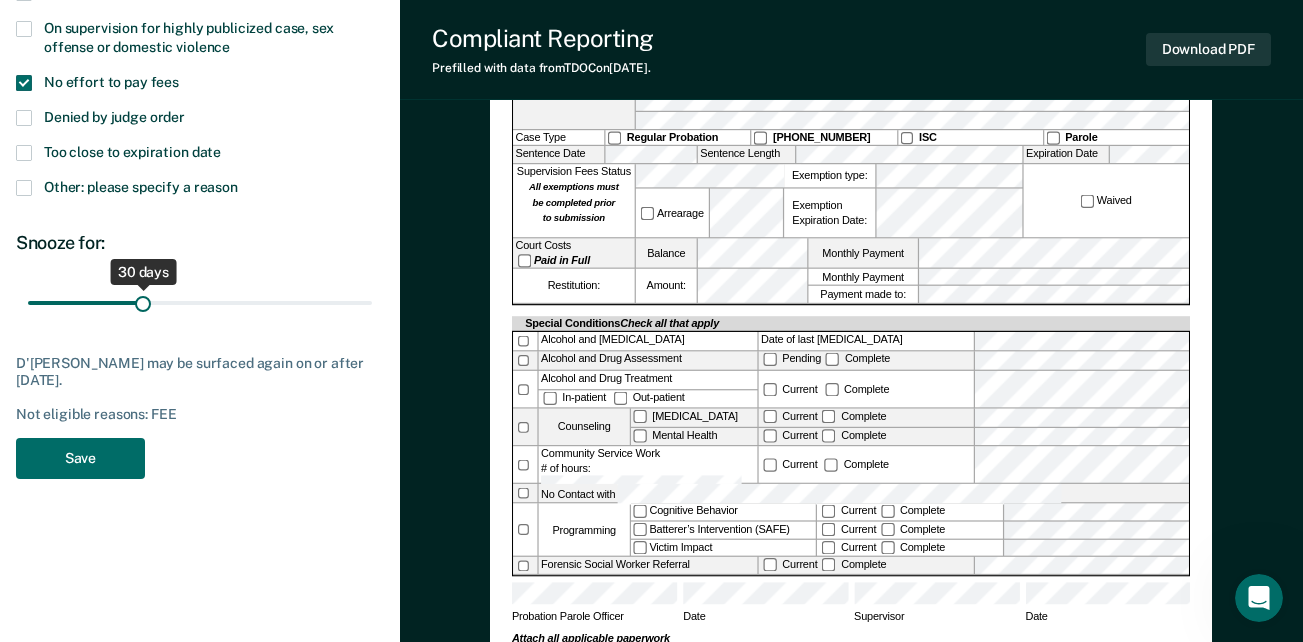 scroll, scrollTop: 400, scrollLeft: 0, axis: vertical 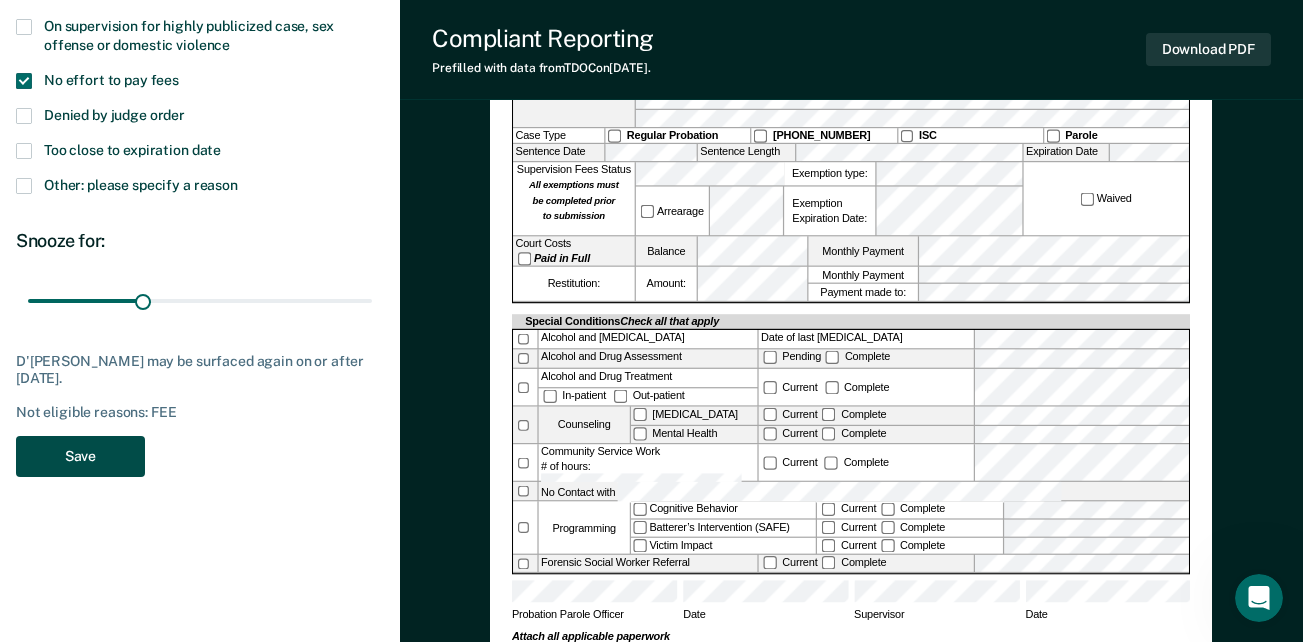 click on "Save" at bounding box center (80, 456) 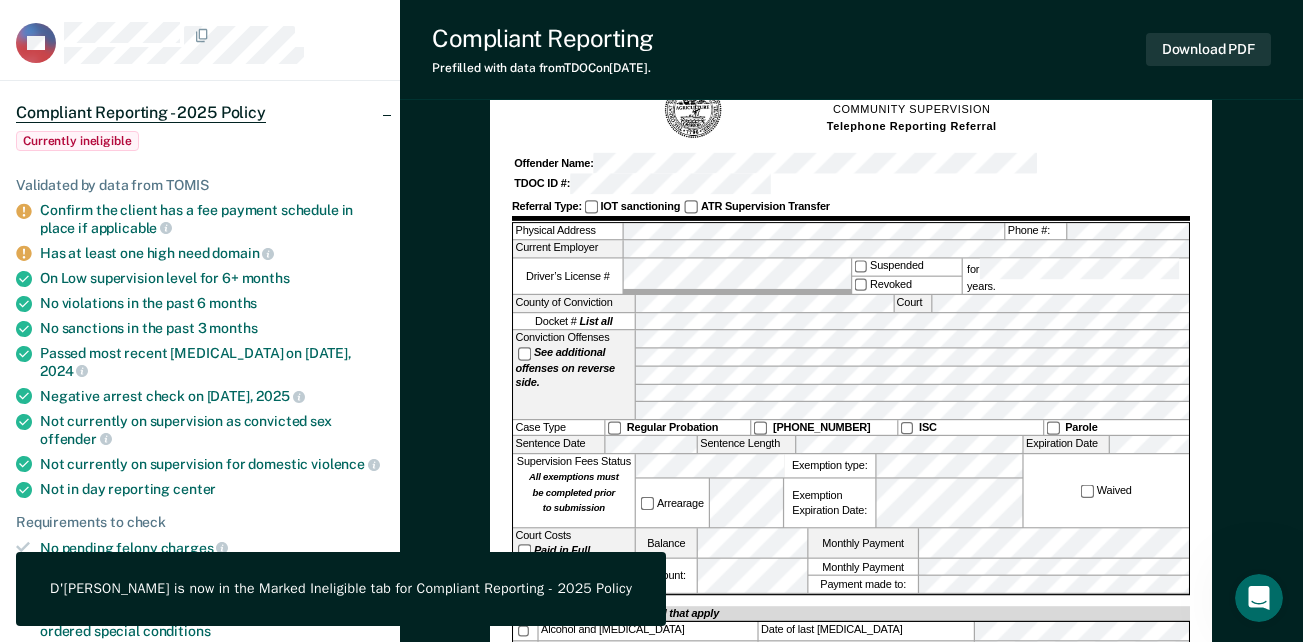 scroll, scrollTop: 100, scrollLeft: 0, axis: vertical 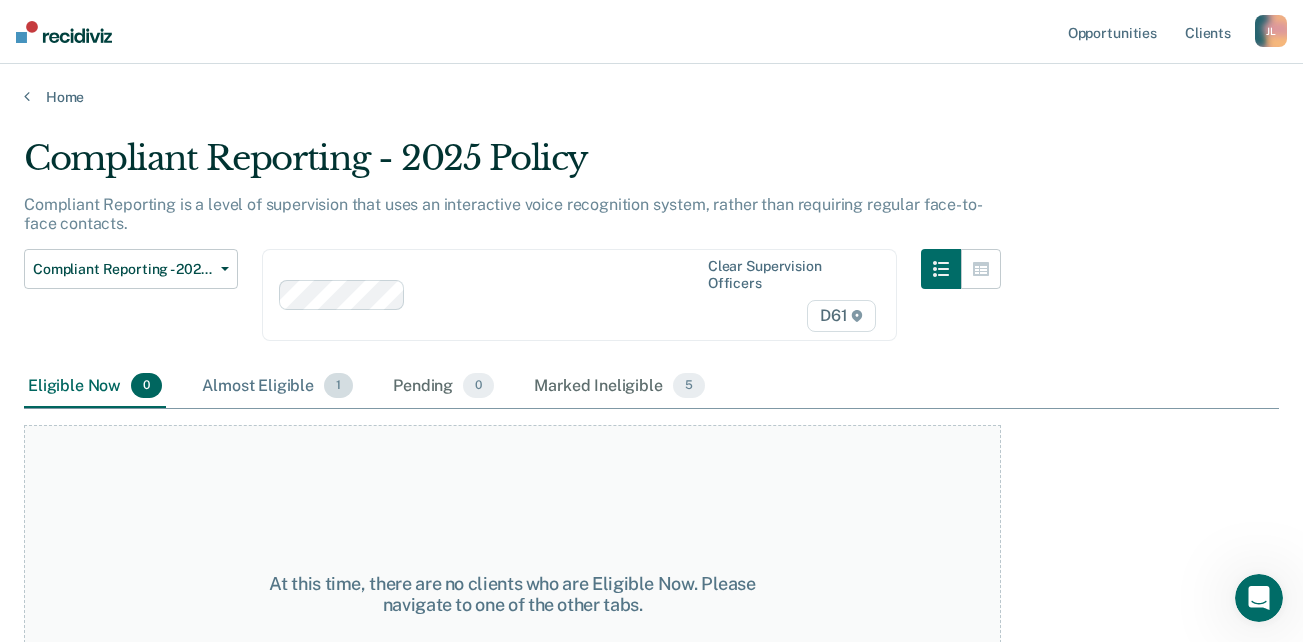 click on "Almost Eligible 1" at bounding box center (277, 387) 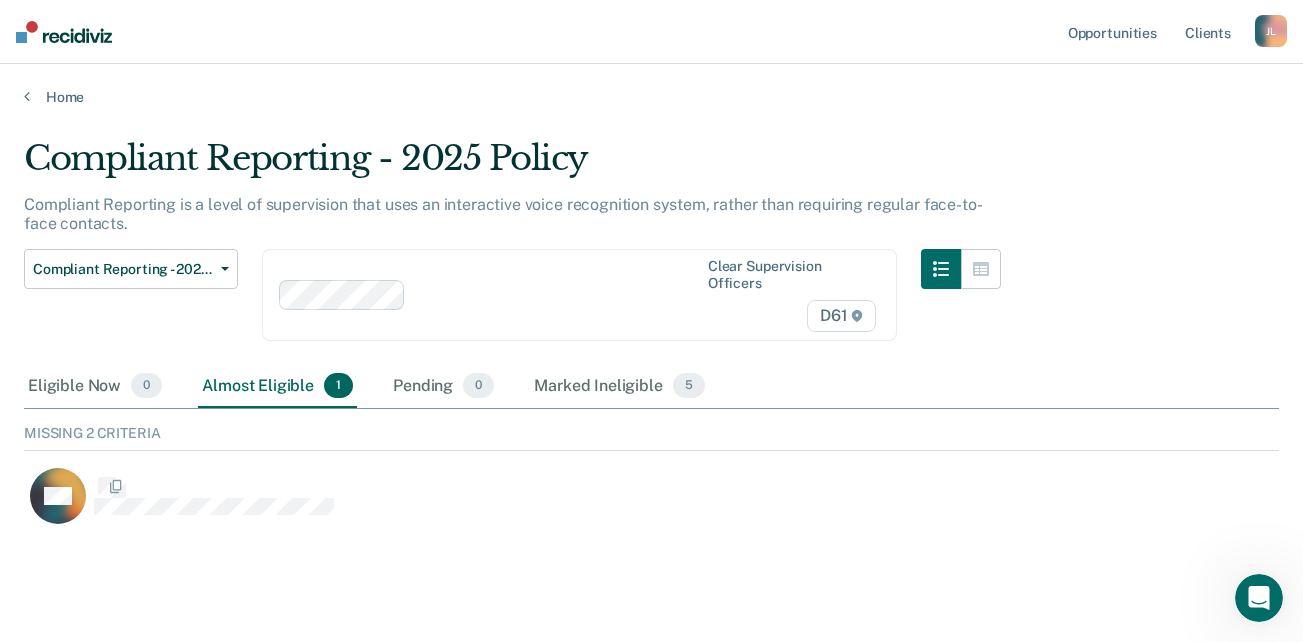 scroll, scrollTop: 16, scrollLeft: 16, axis: both 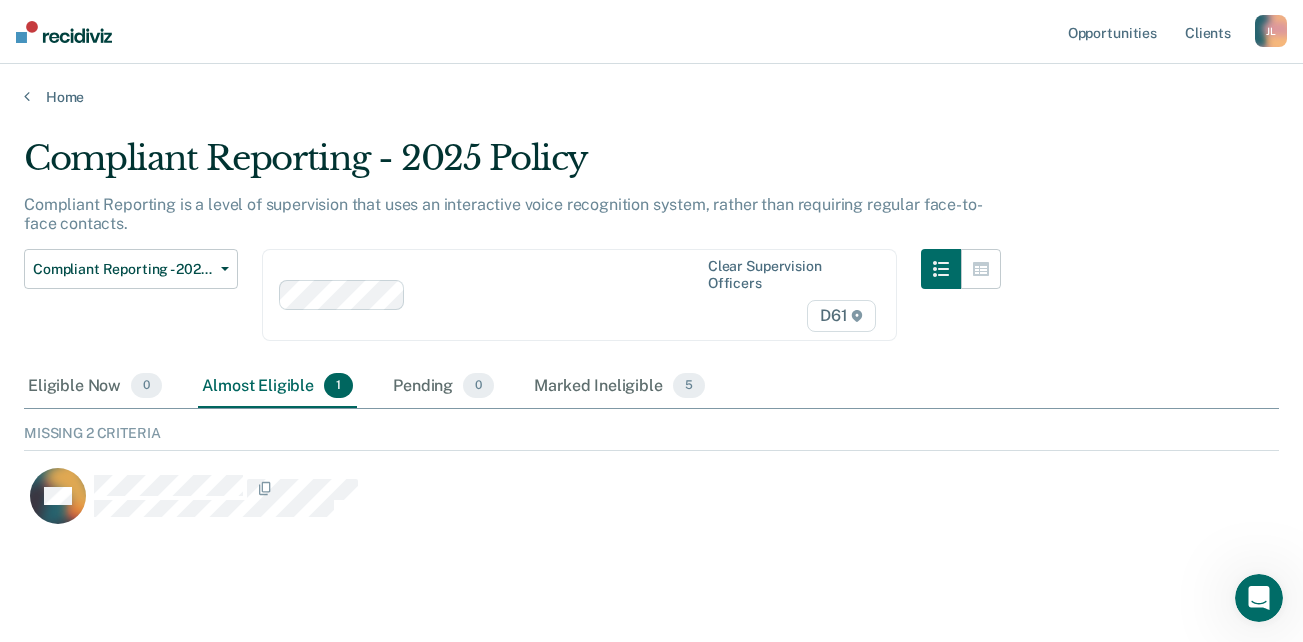 click on "Almost Eligible 1" at bounding box center [277, 387] 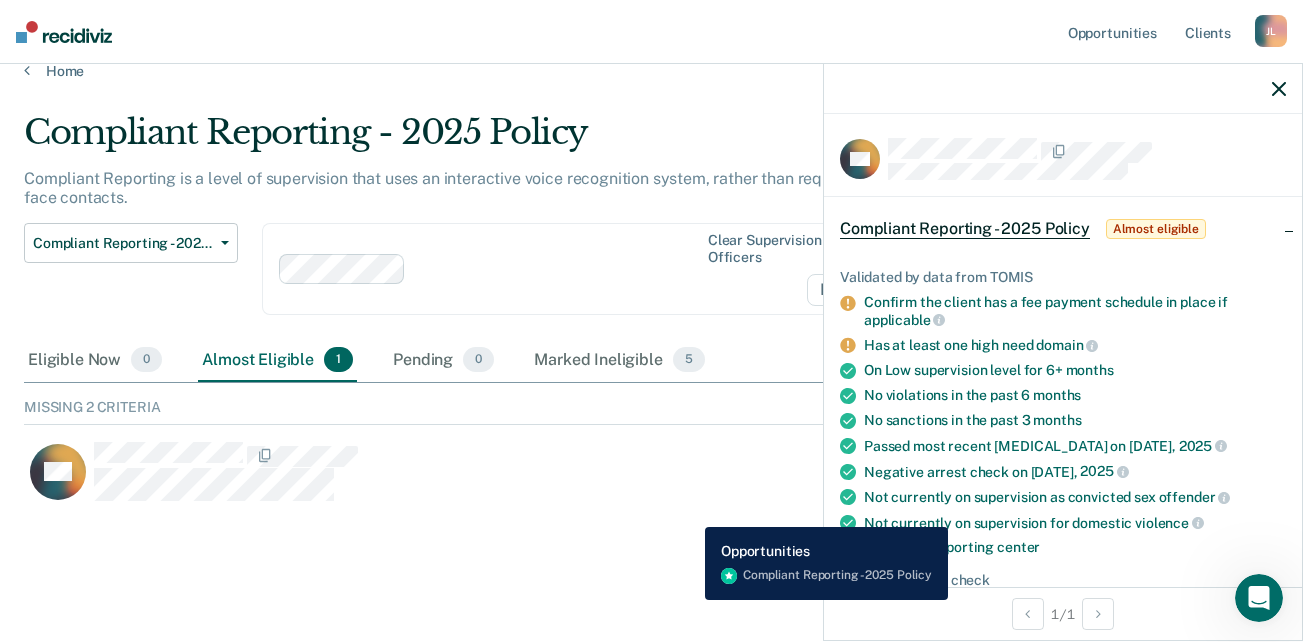scroll, scrollTop: 49, scrollLeft: 0, axis: vertical 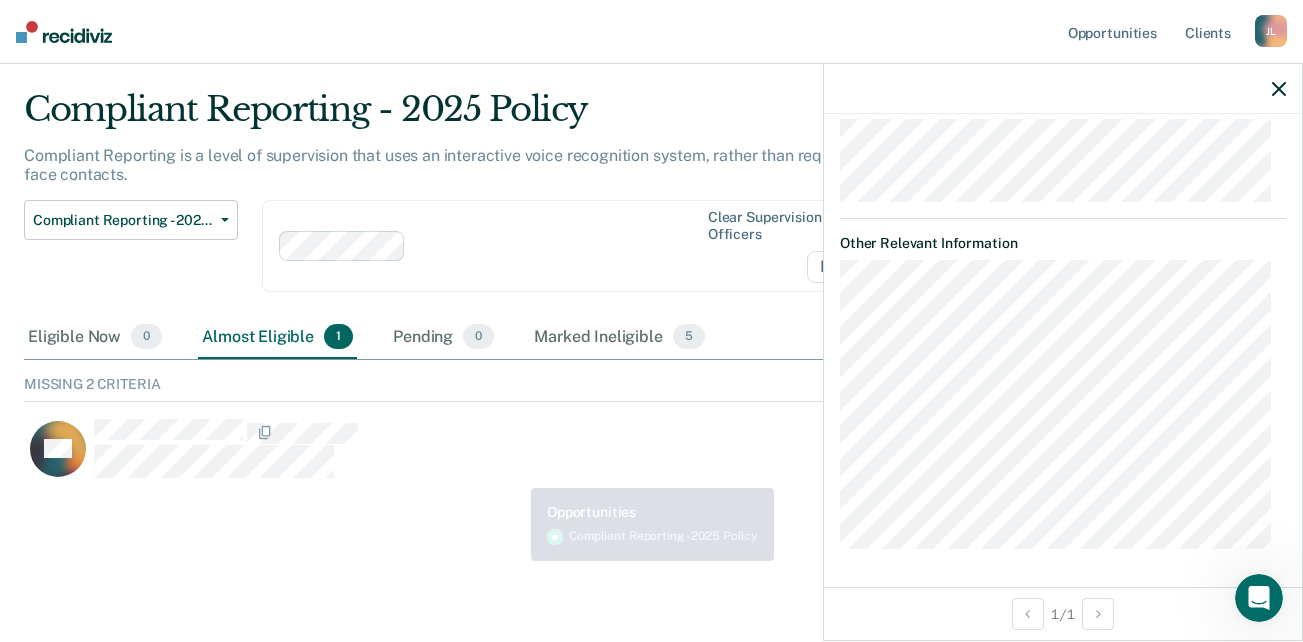 click on "CG   Auto-fill referral" at bounding box center (561, 448) 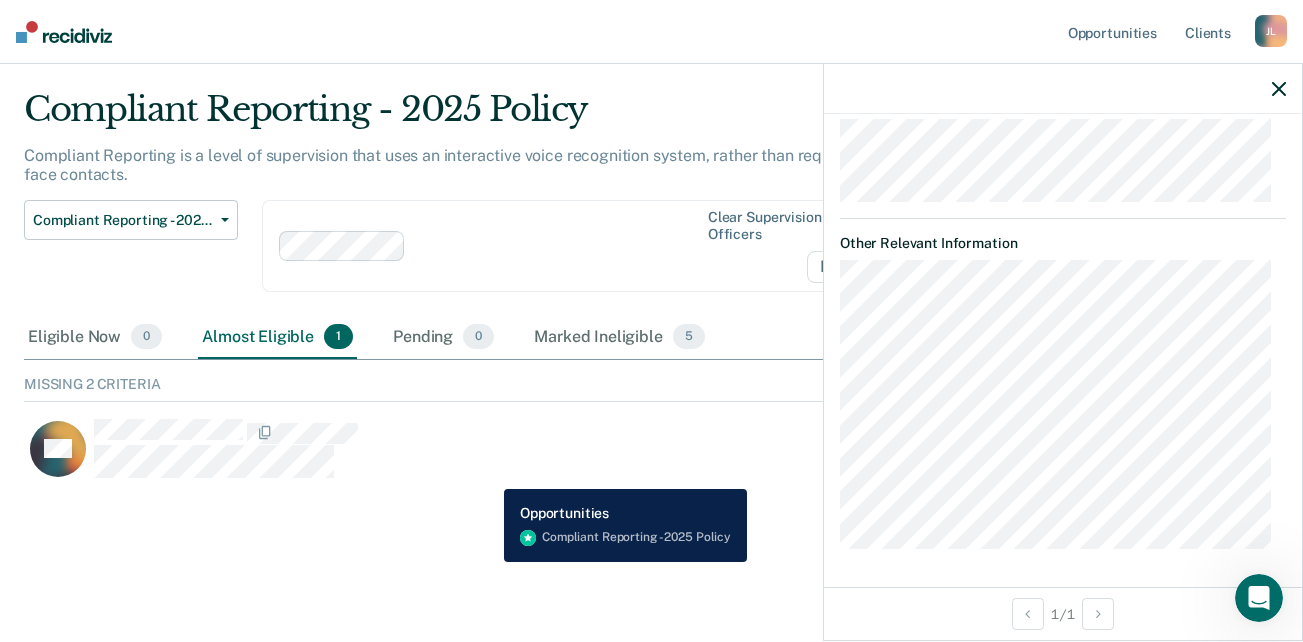 click on "CG   Auto-fill referral" at bounding box center (561, 448) 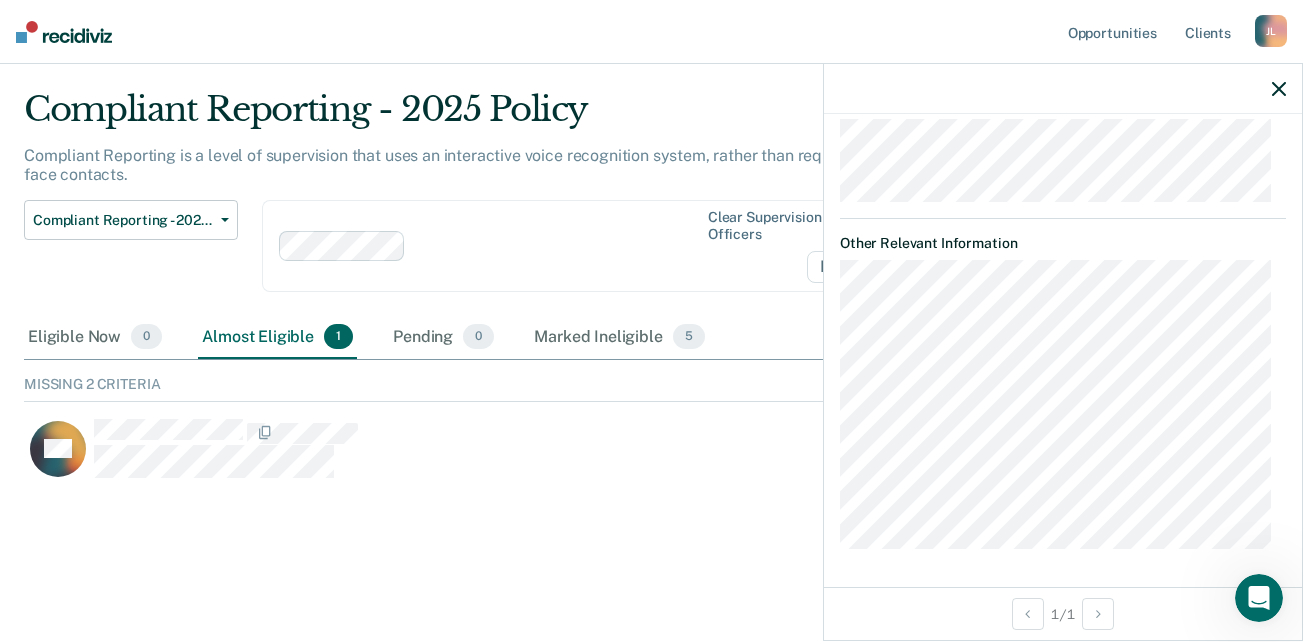 scroll, scrollTop: 0, scrollLeft: 0, axis: both 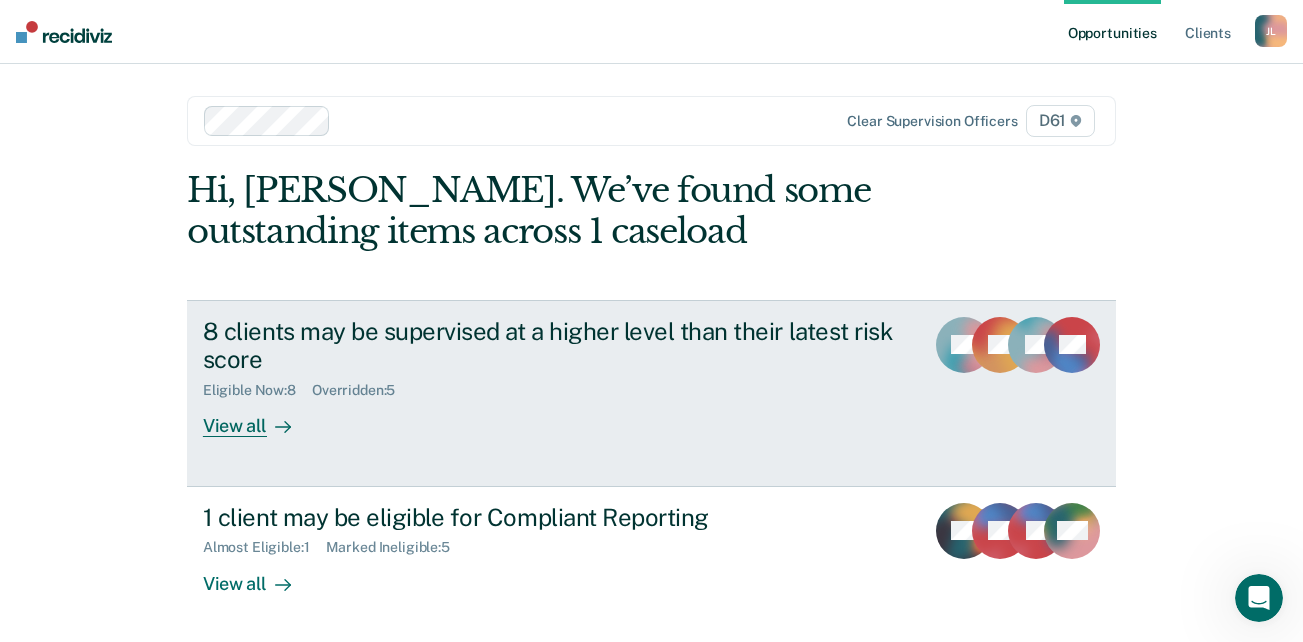 click on "View all" at bounding box center [259, 418] 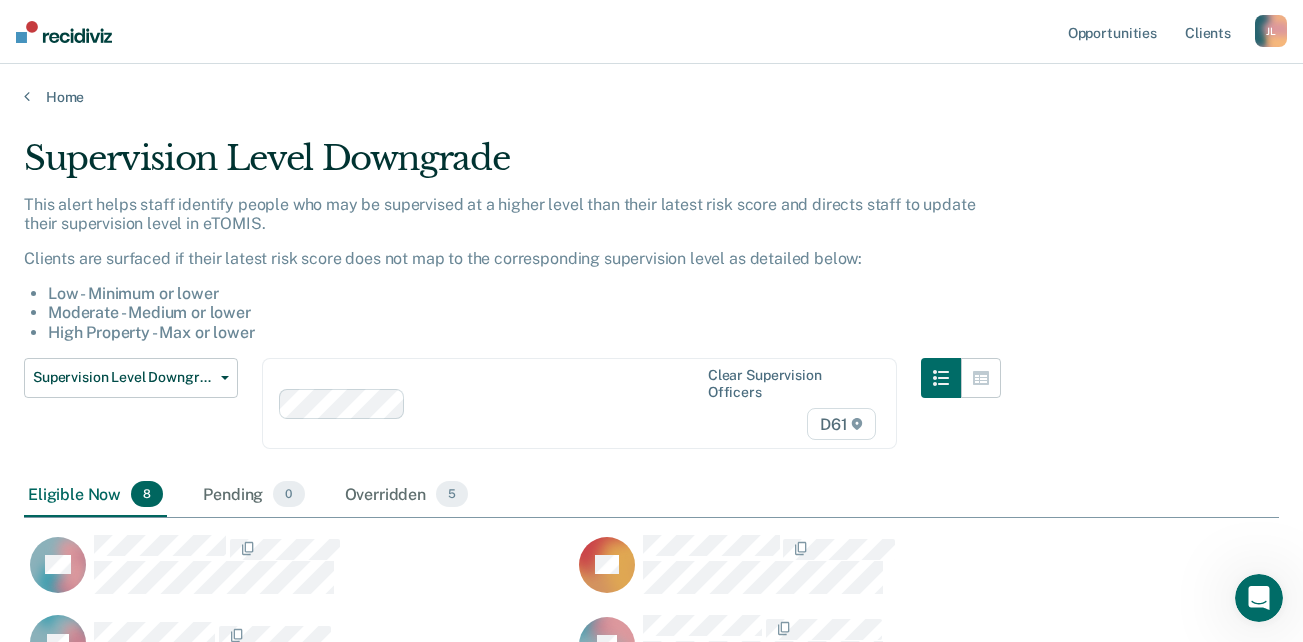 scroll, scrollTop: 16, scrollLeft: 16, axis: both 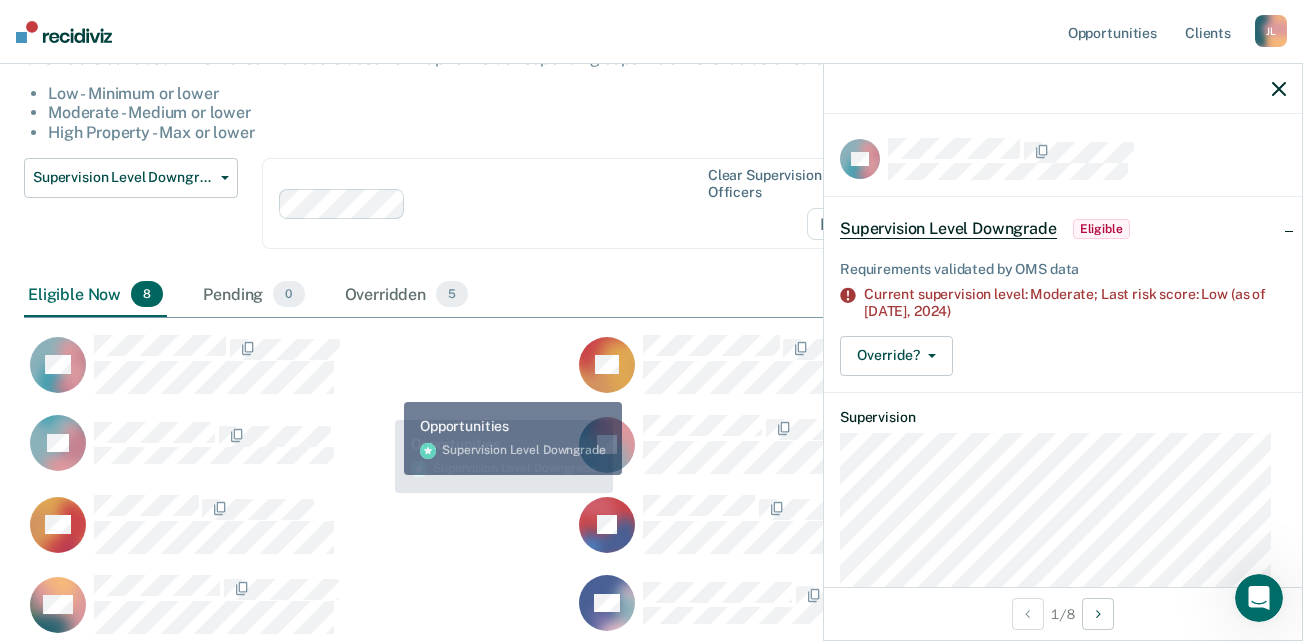 click on "CK" at bounding box center [286, 364] 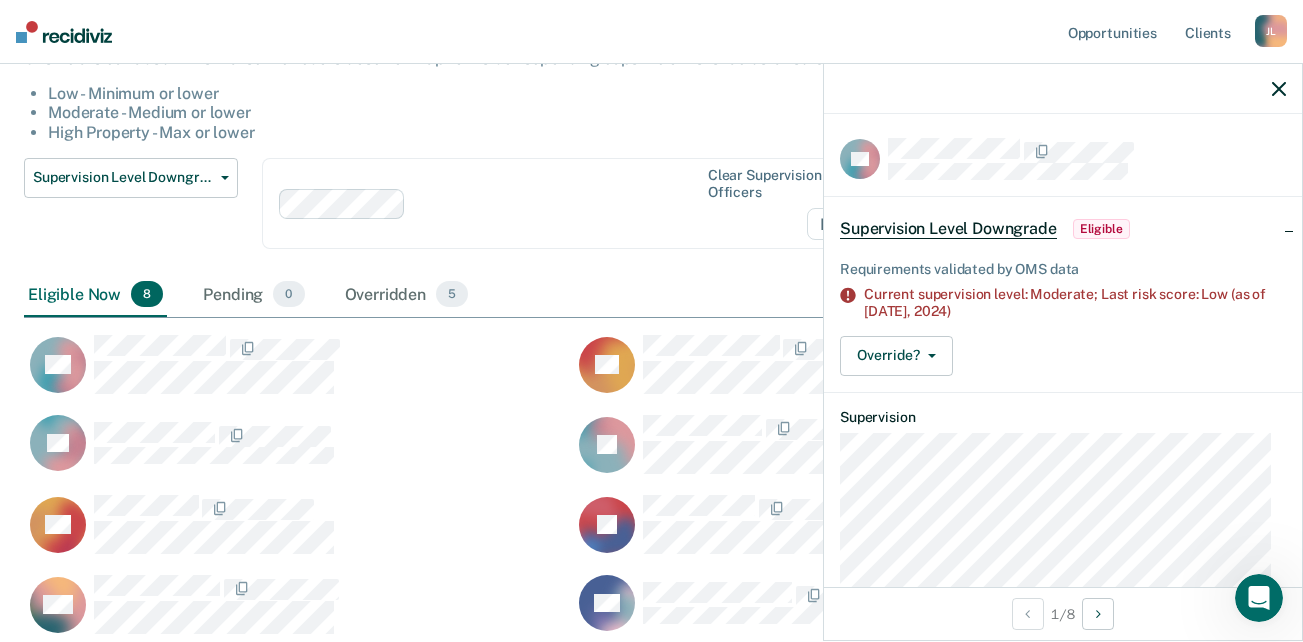 click 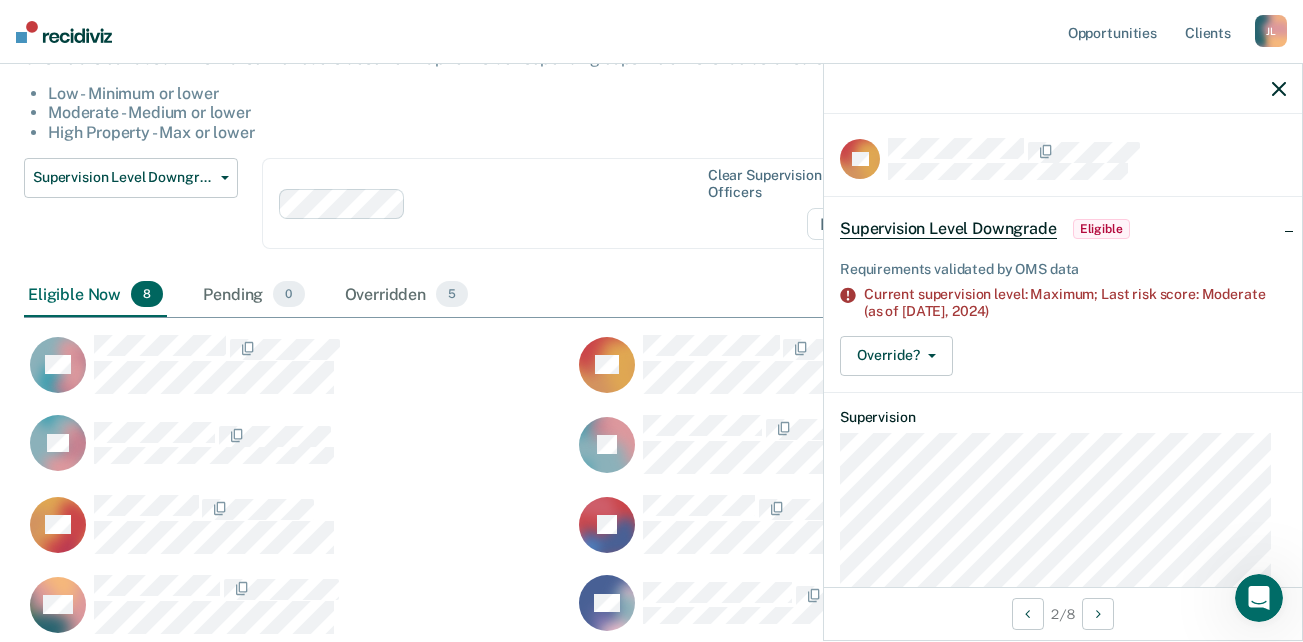 click on "Eligible" at bounding box center (1101, 229) 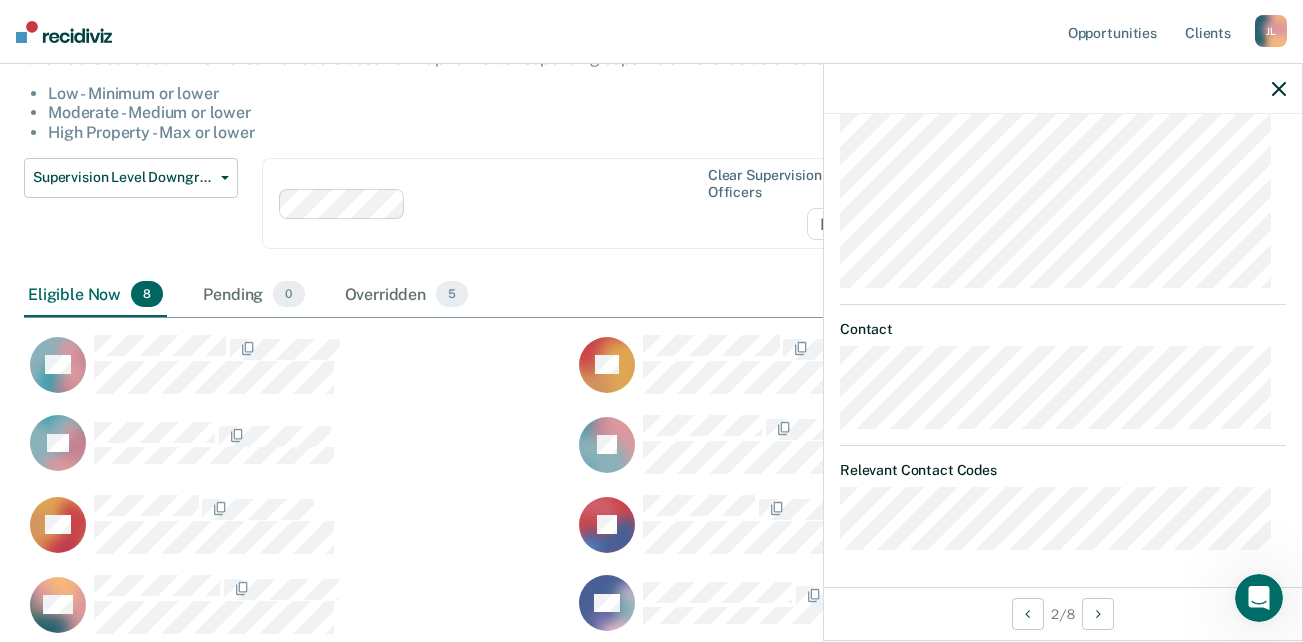 scroll, scrollTop: 0, scrollLeft: 0, axis: both 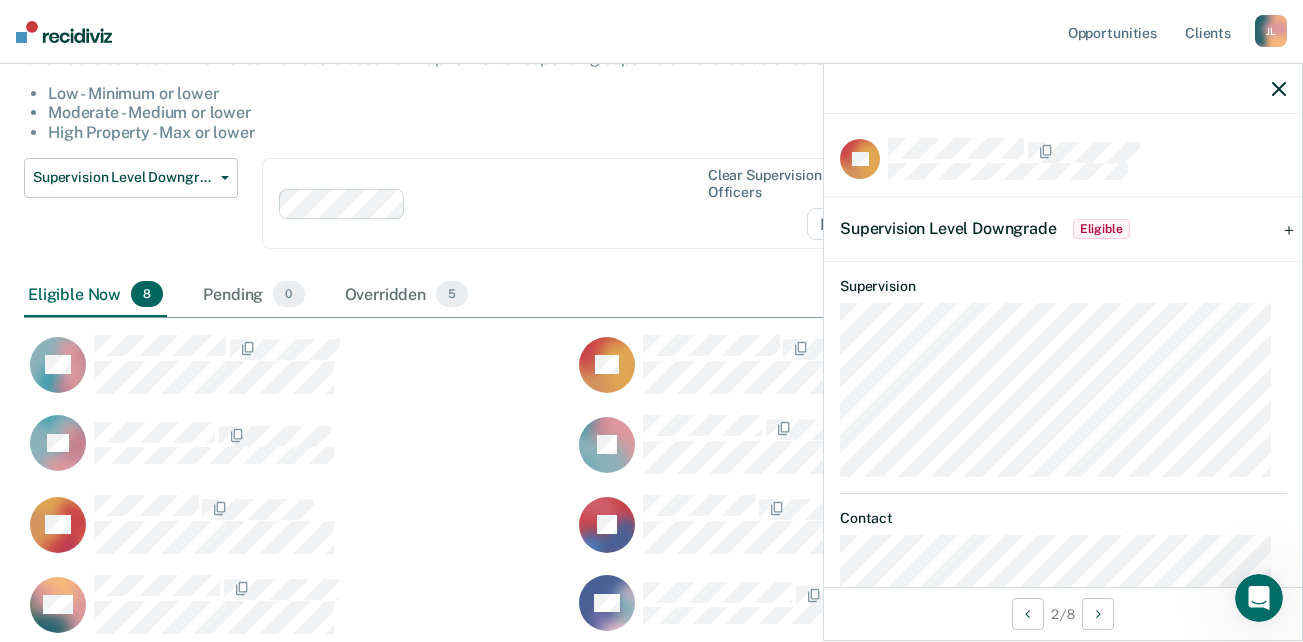 click on "Clear   supervision officers D61" at bounding box center [579, 204] 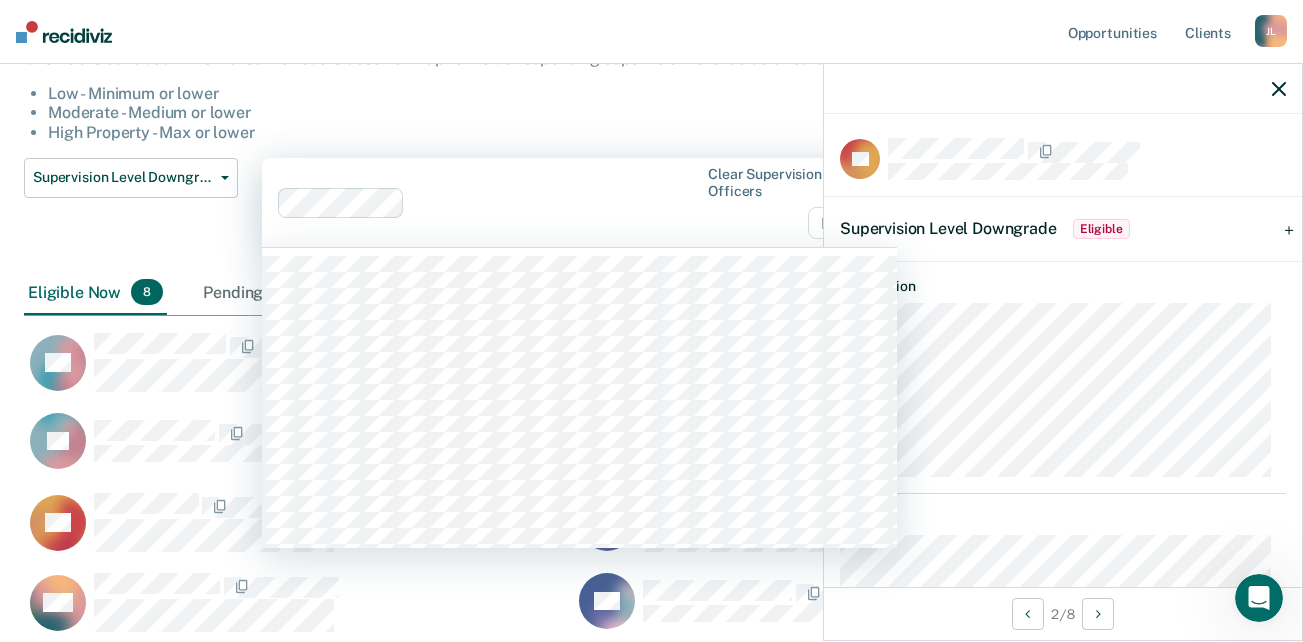 scroll, scrollTop: 676, scrollLeft: 1240, axis: both 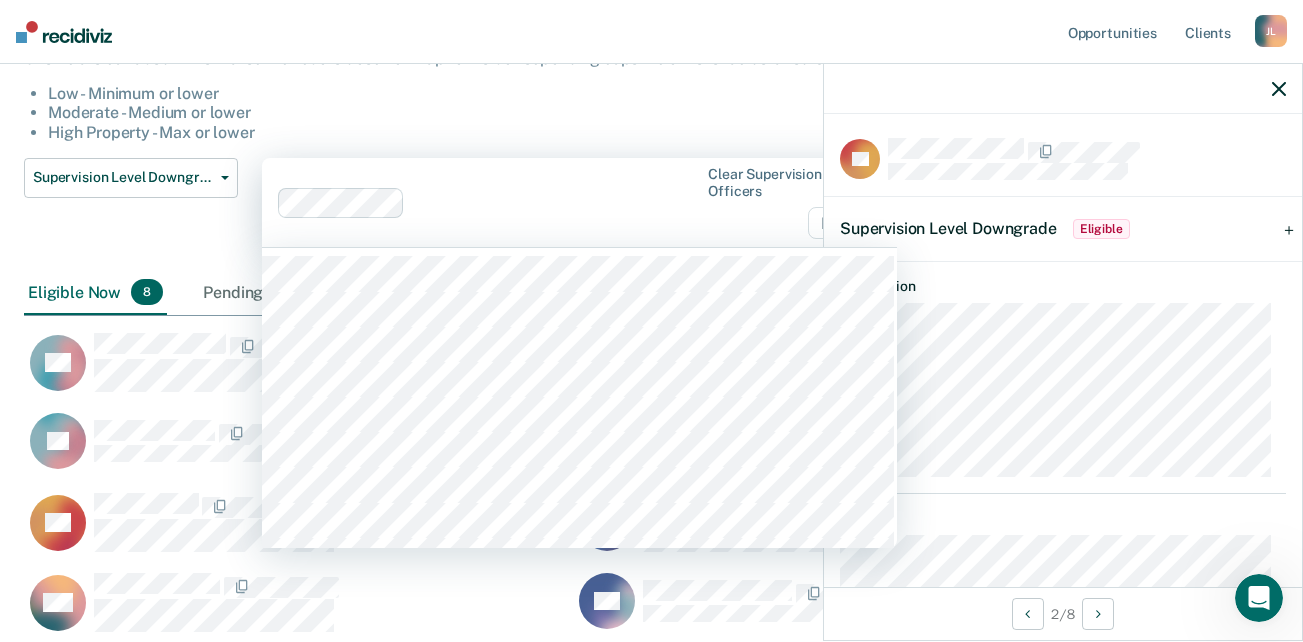 click at bounding box center (555, 202) 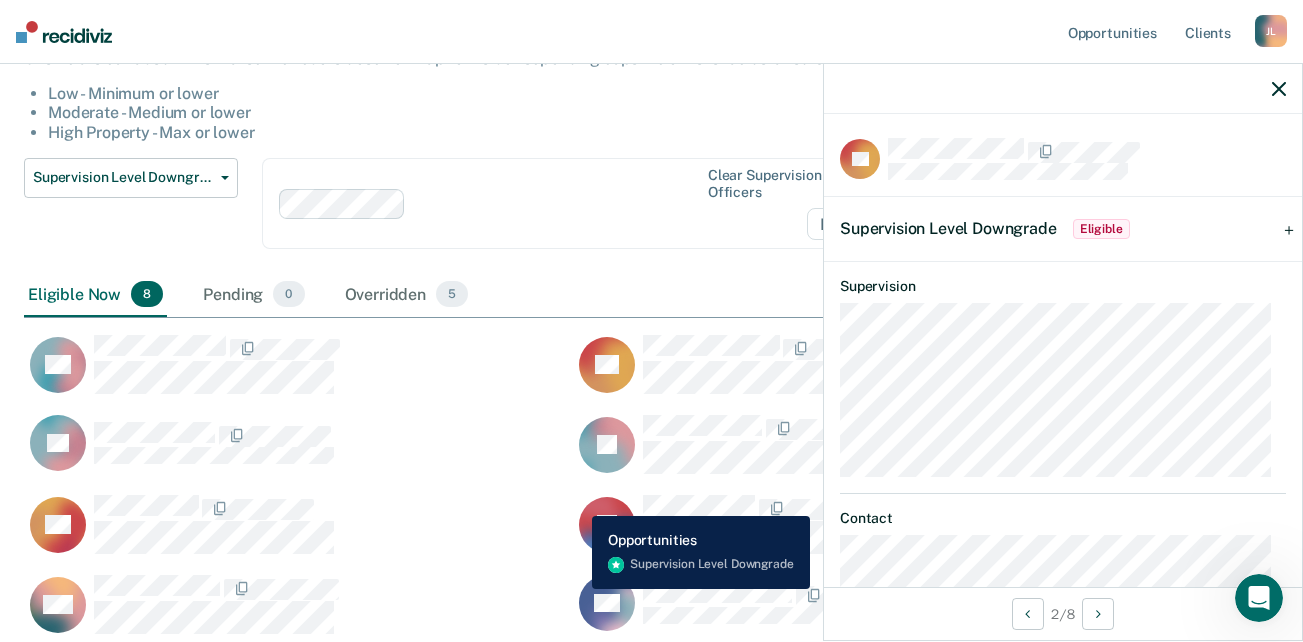 click on "DC" at bounding box center [743, 603] 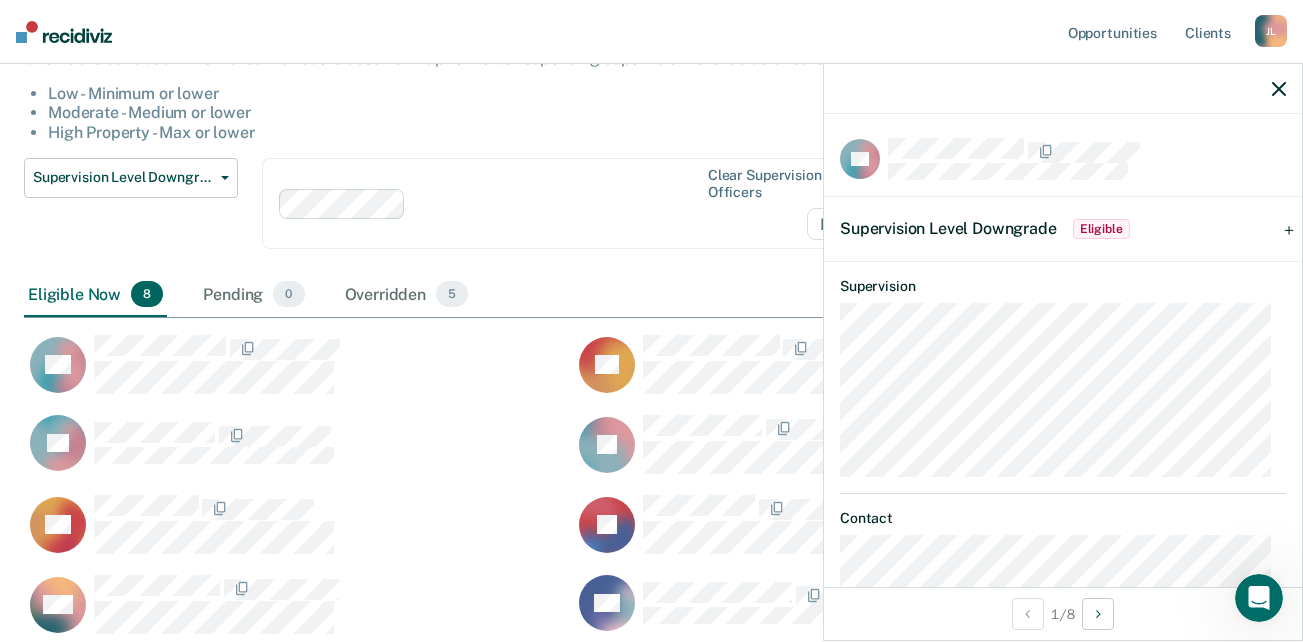 click on "Eligible Now 8" at bounding box center (95, 295) 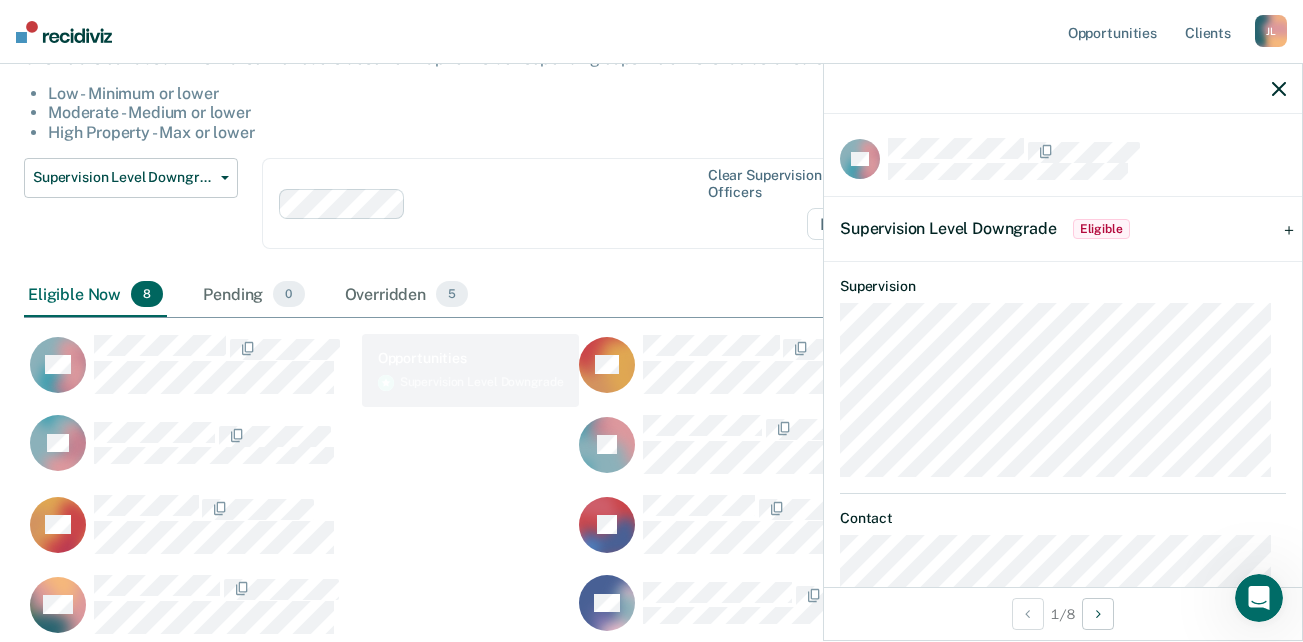 scroll, scrollTop: 0, scrollLeft: 0, axis: both 